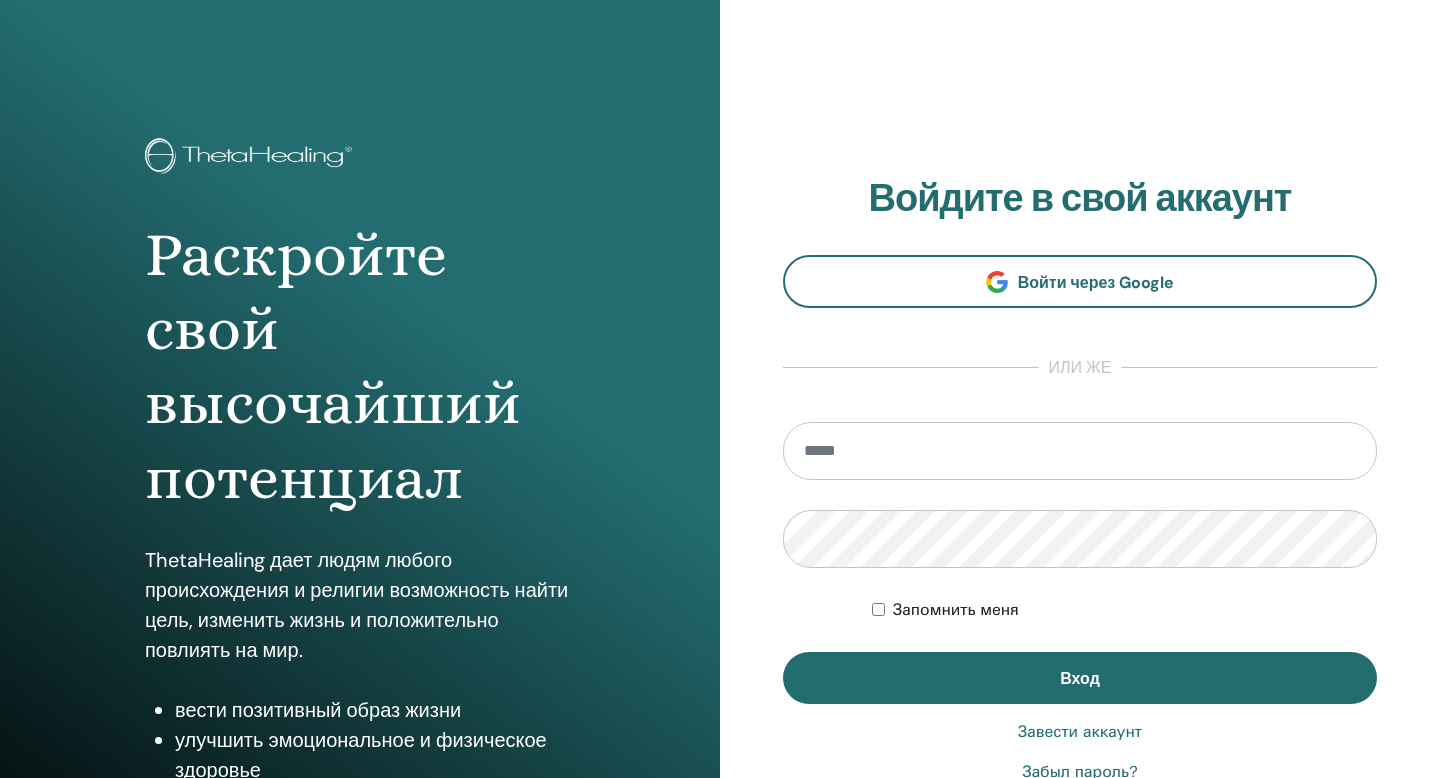 scroll, scrollTop: 0, scrollLeft: 0, axis: both 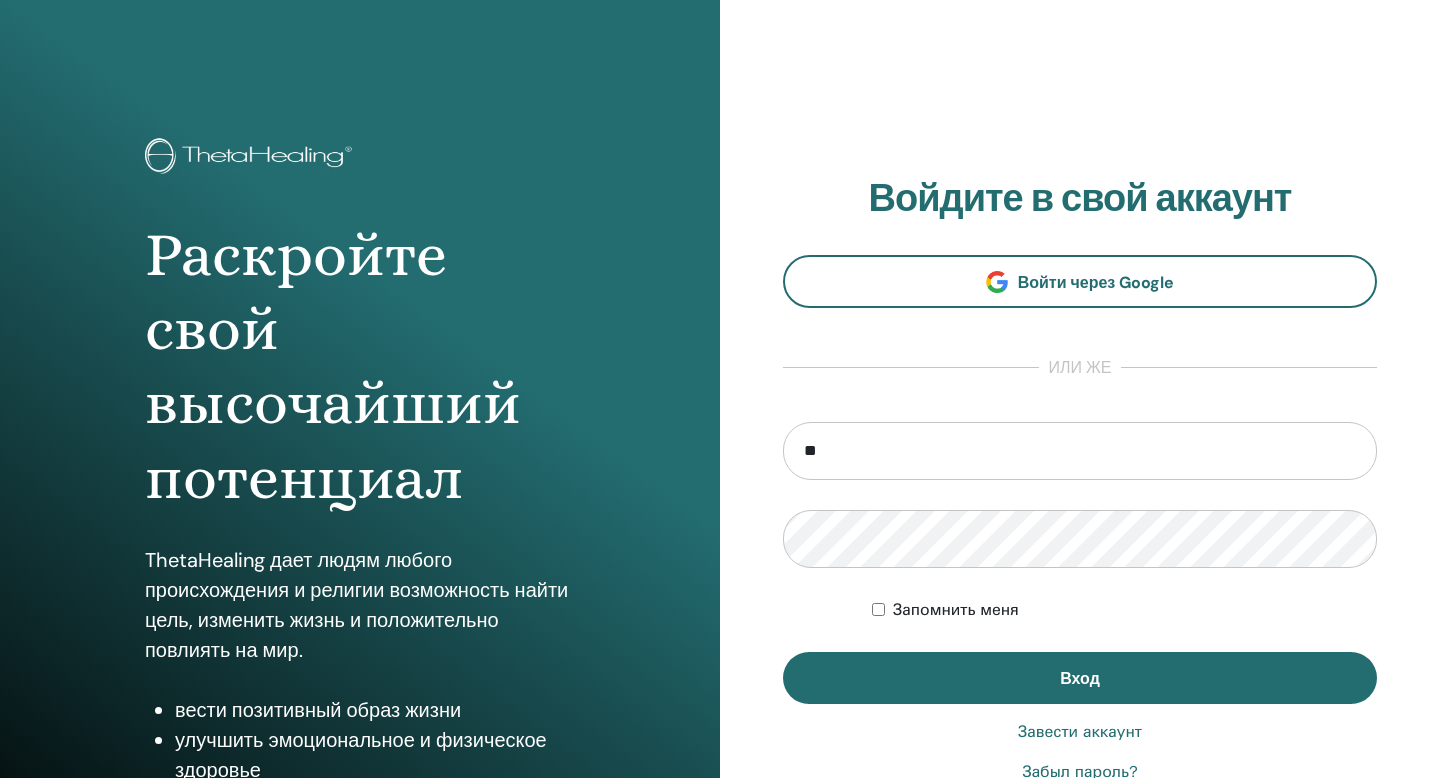 type on "*" 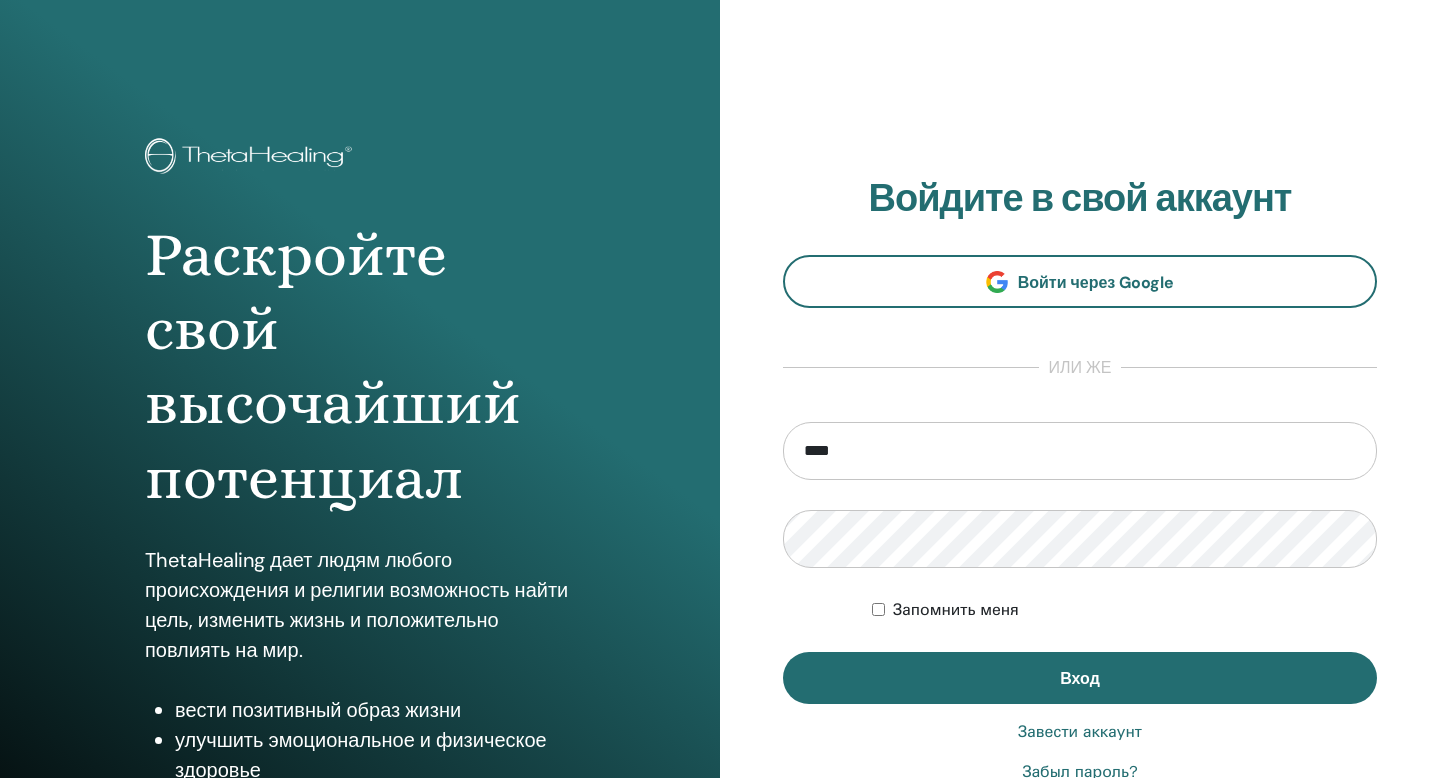type on "**********" 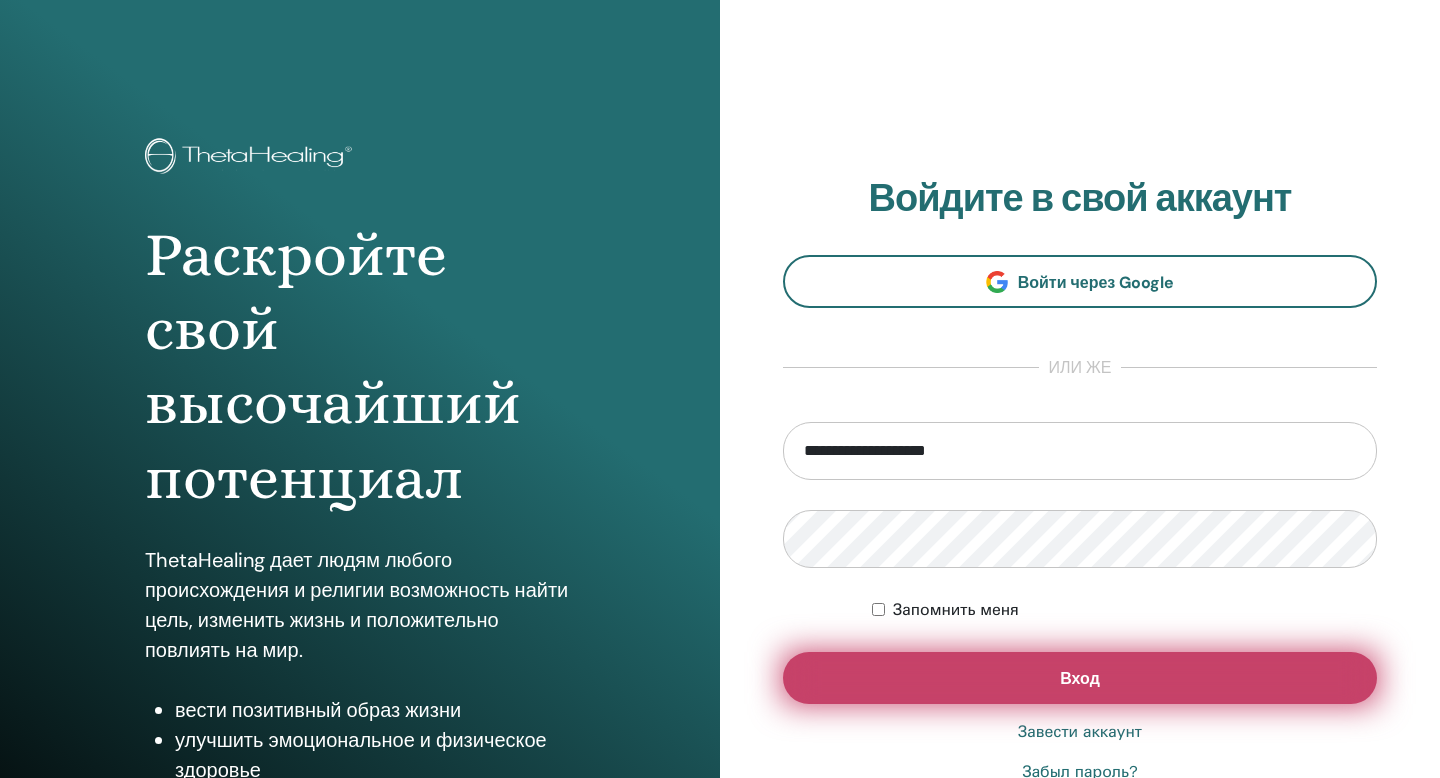 click on "Вход" at bounding box center [1080, 678] 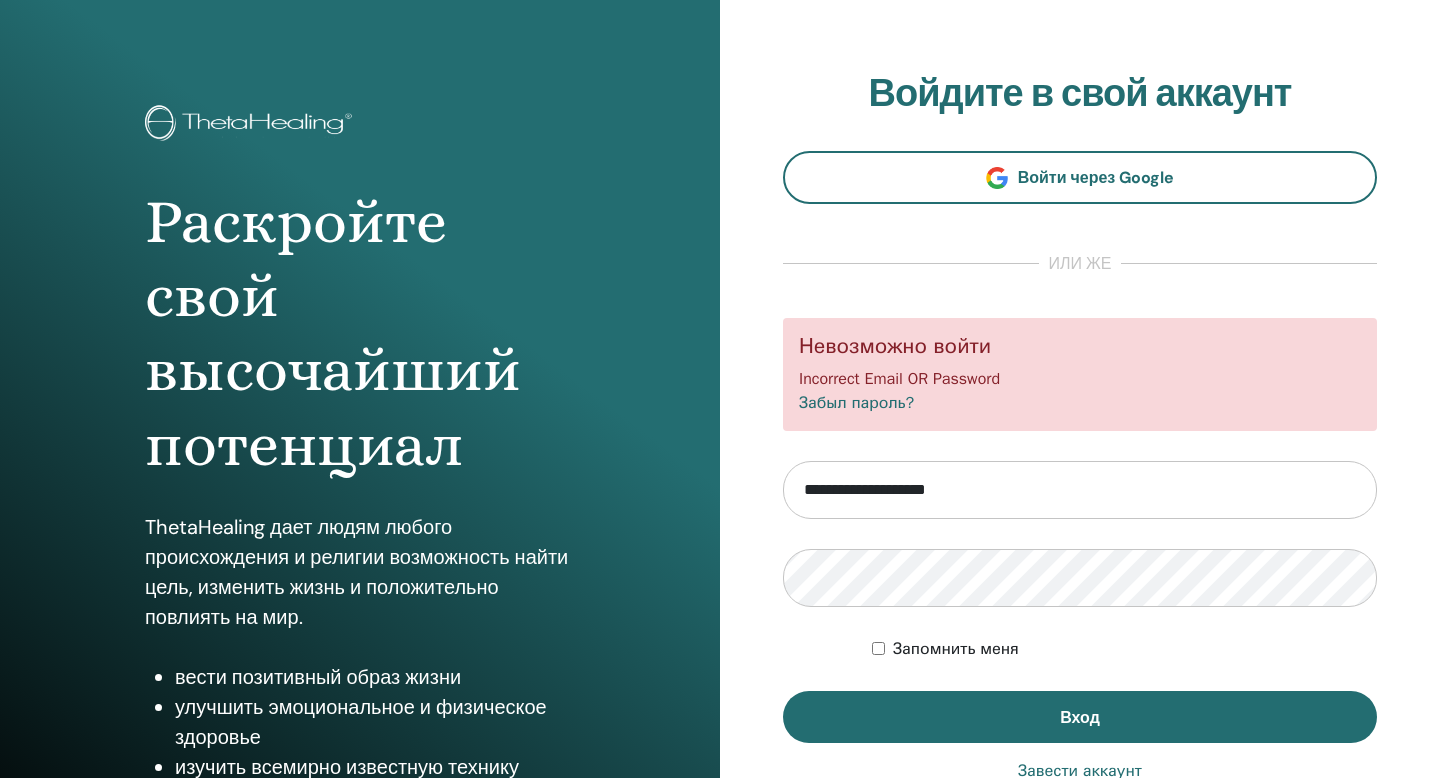 scroll, scrollTop: 28, scrollLeft: 0, axis: vertical 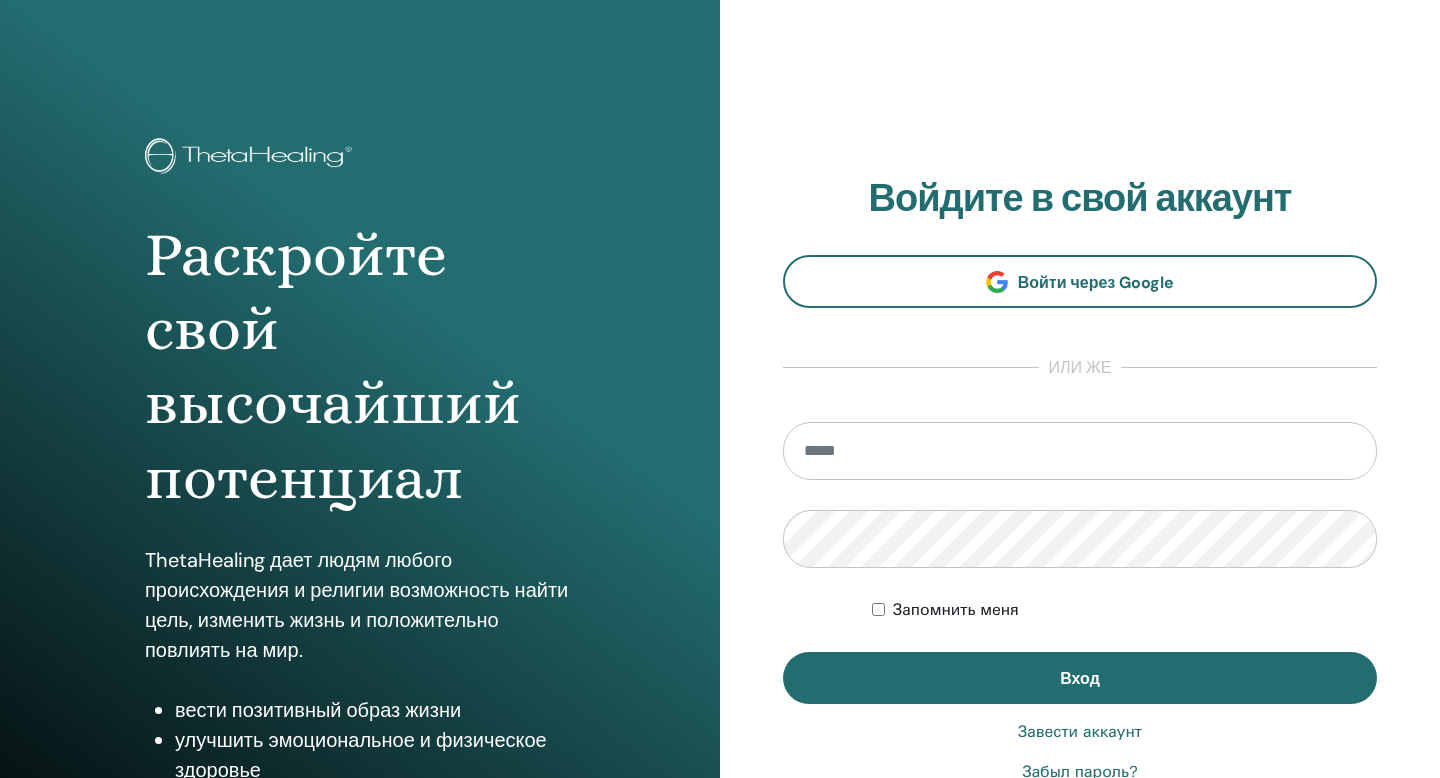 click on "Завести аккаунт" at bounding box center [1080, 732] 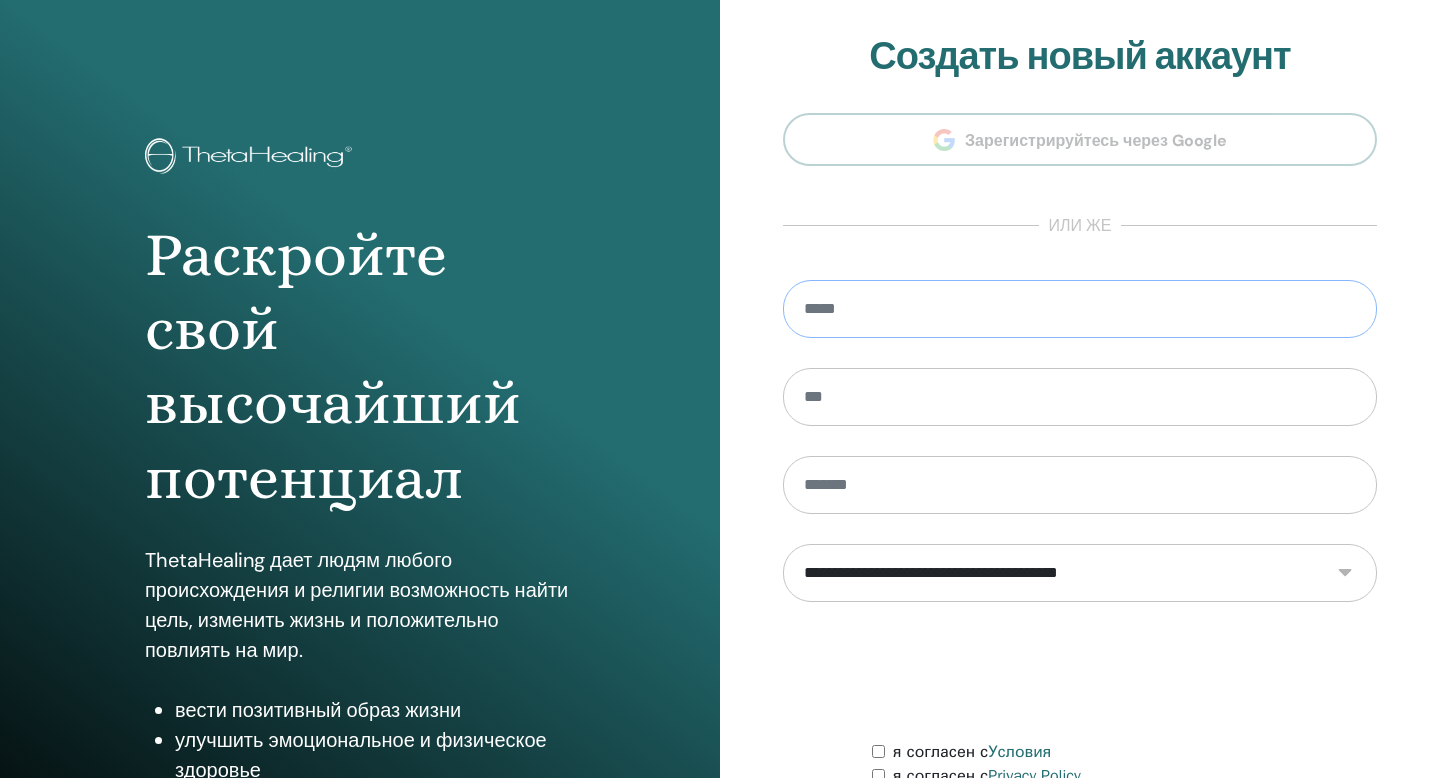 click at bounding box center (1080, 309) 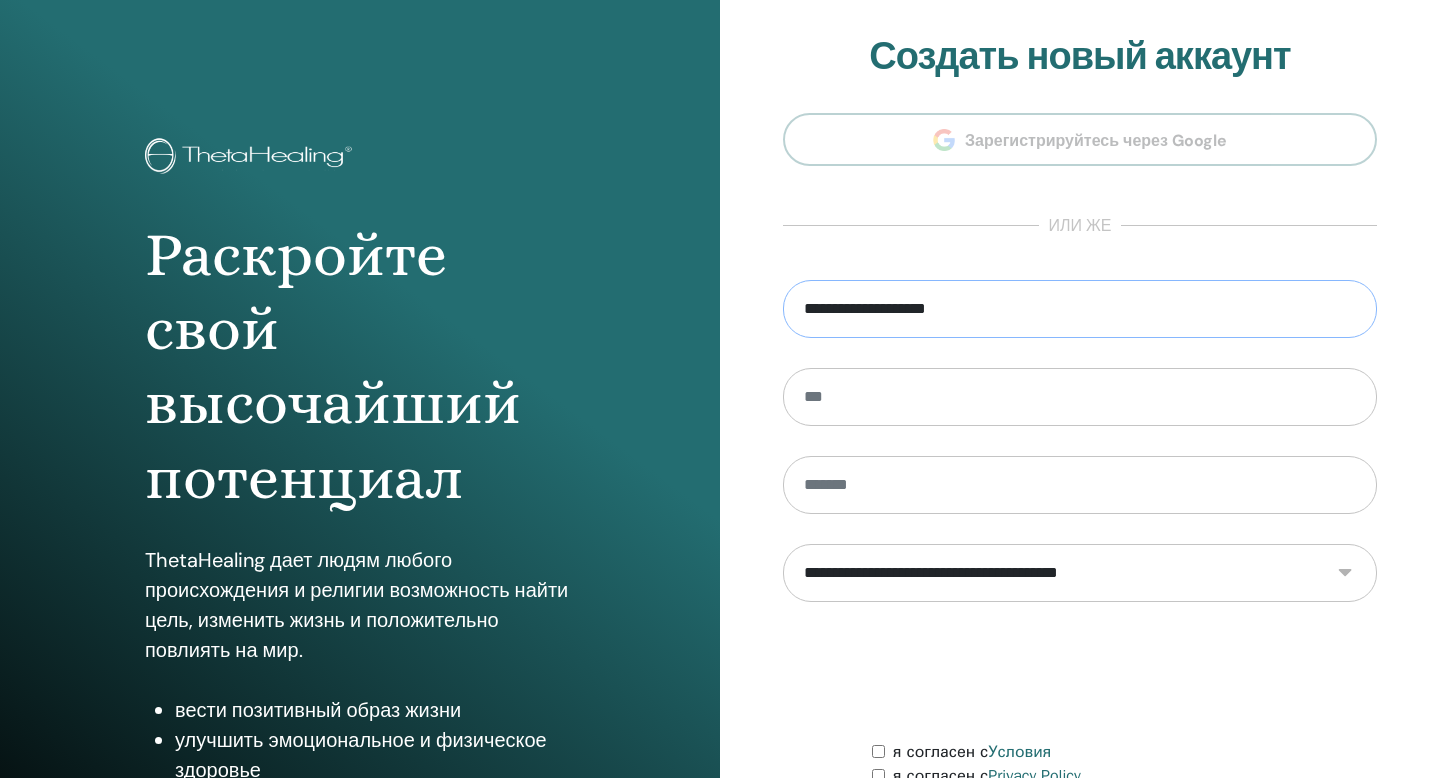 type on "**********" 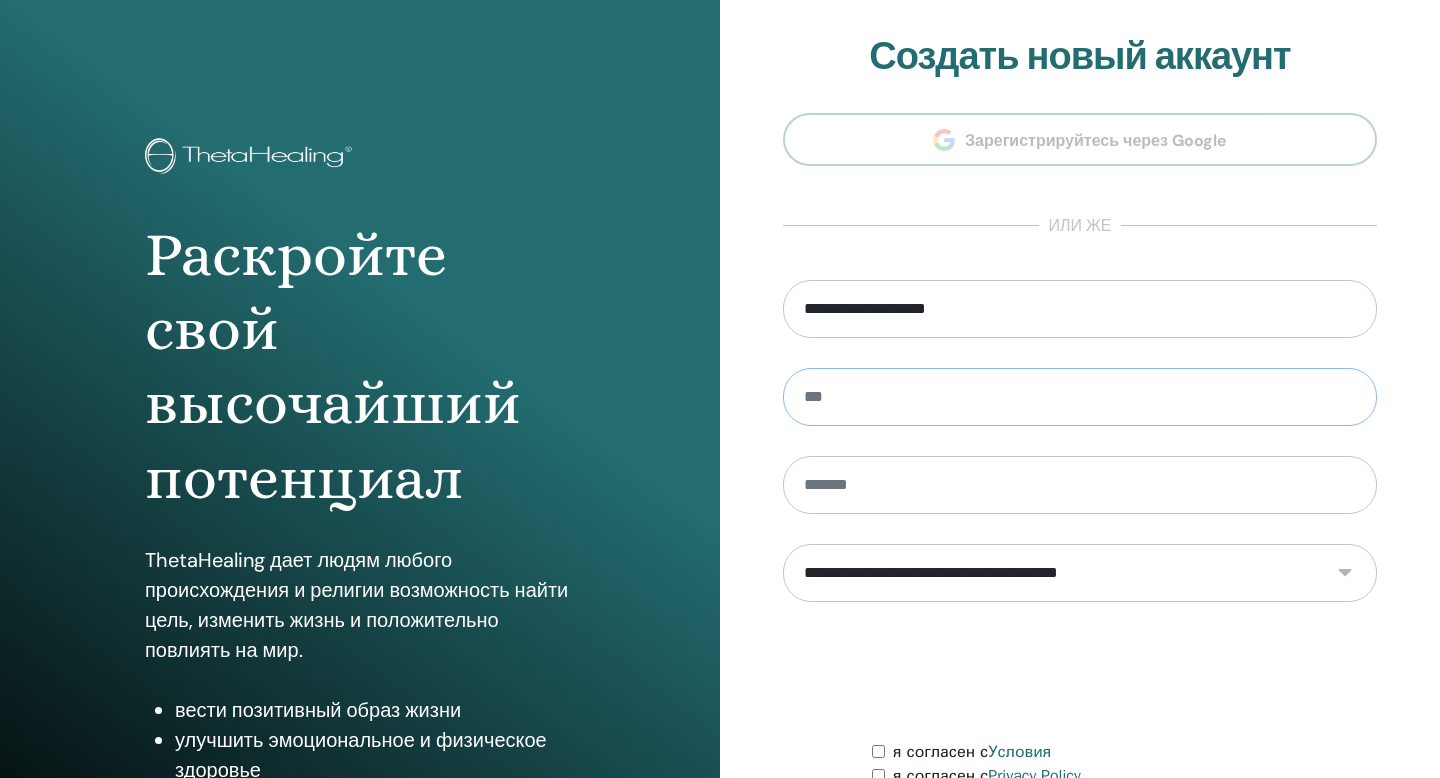 click at bounding box center [1080, 397] 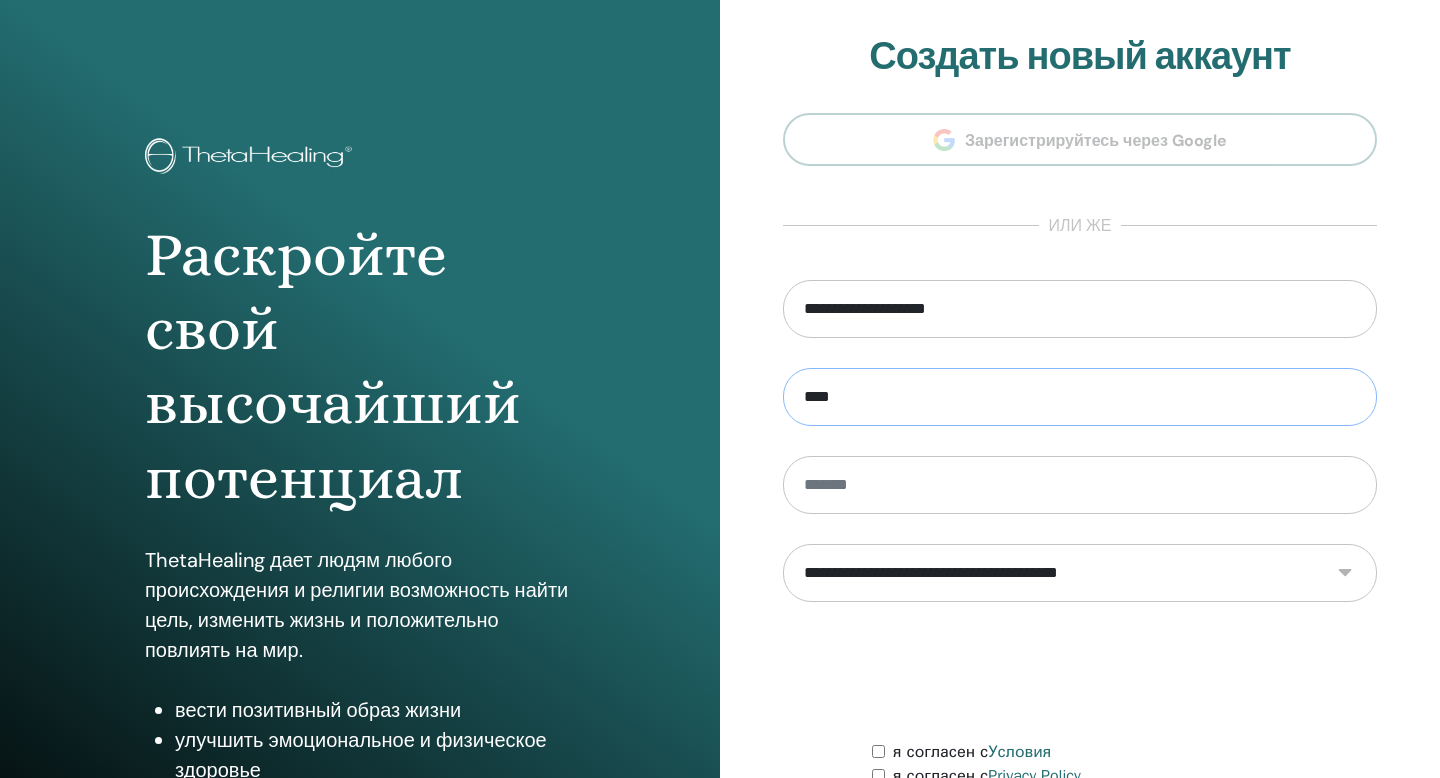 type on "*****" 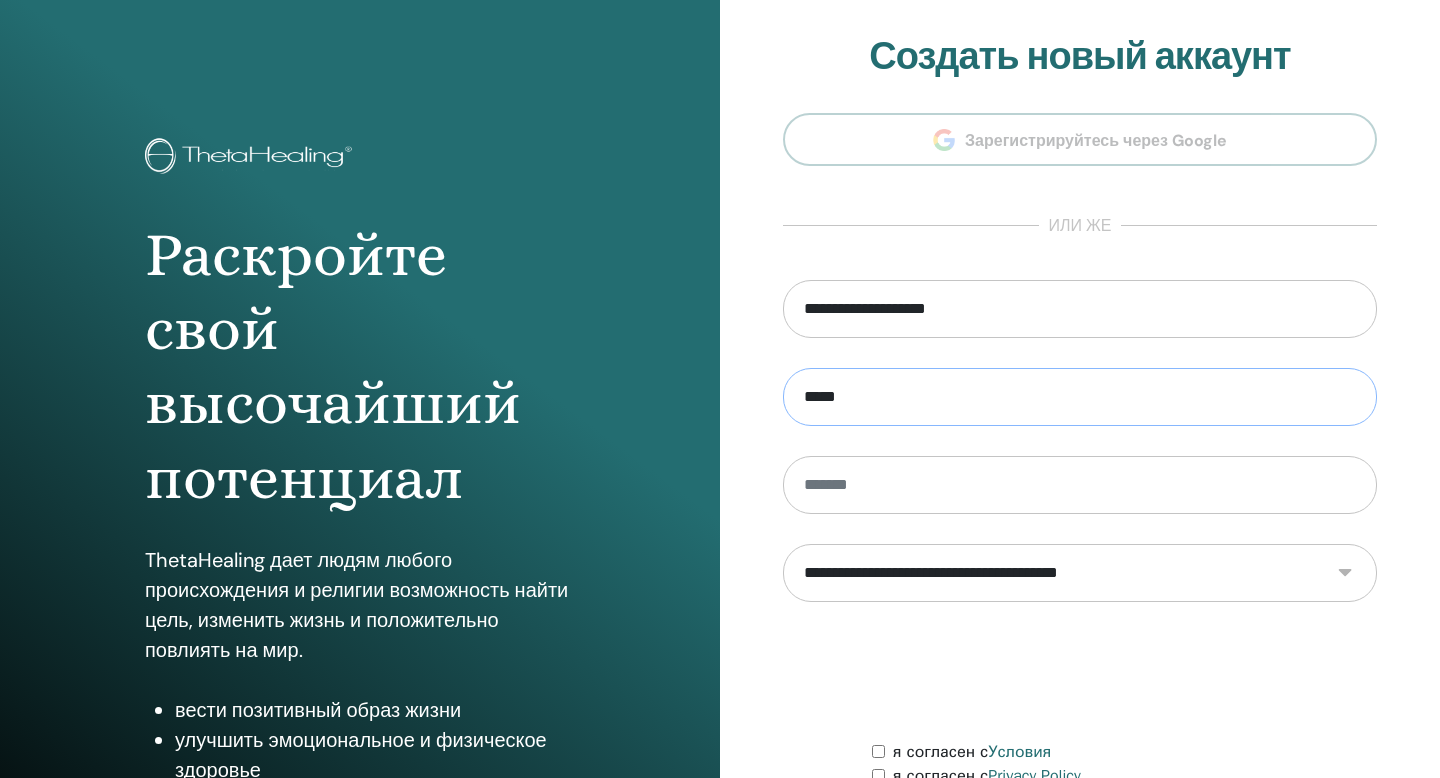 type on "******" 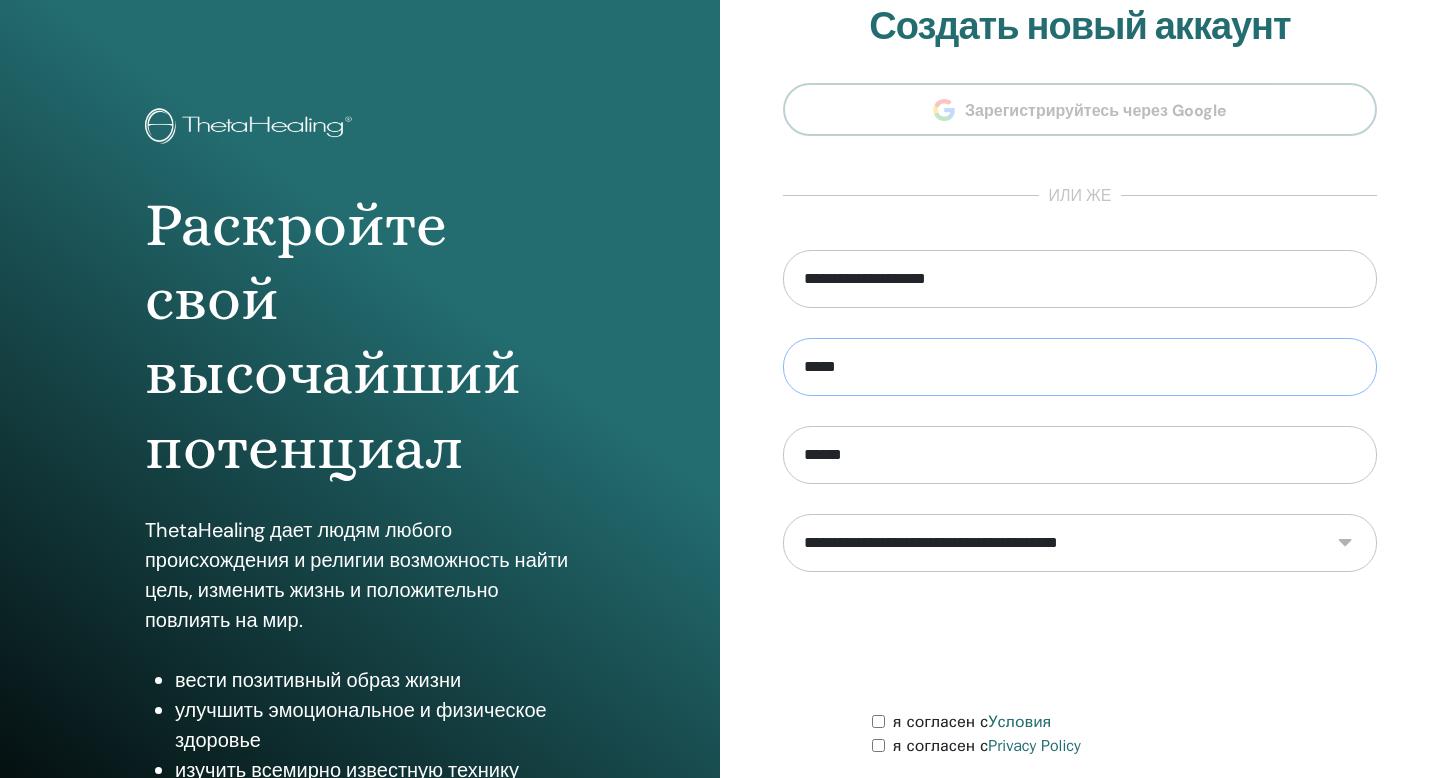 scroll, scrollTop: 65, scrollLeft: 0, axis: vertical 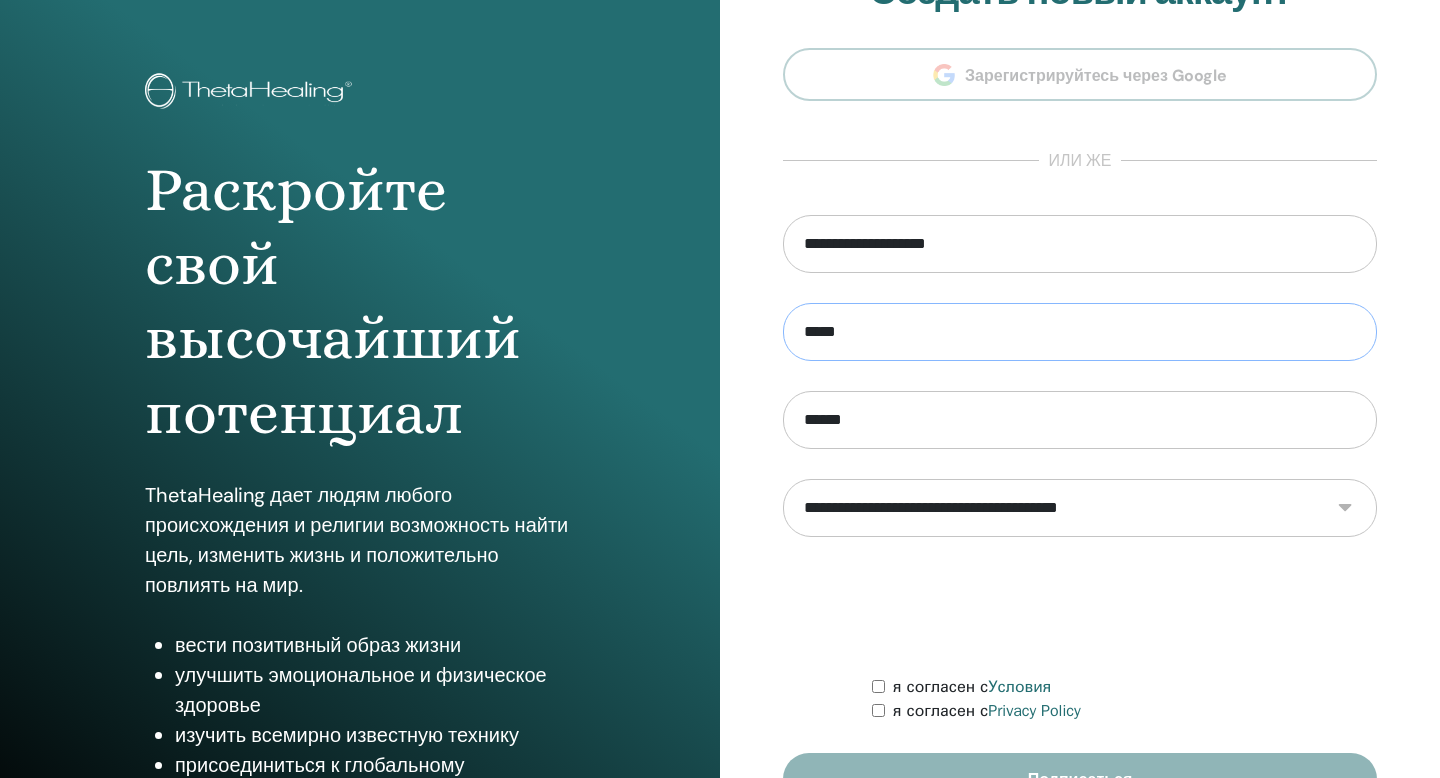 type on "*****" 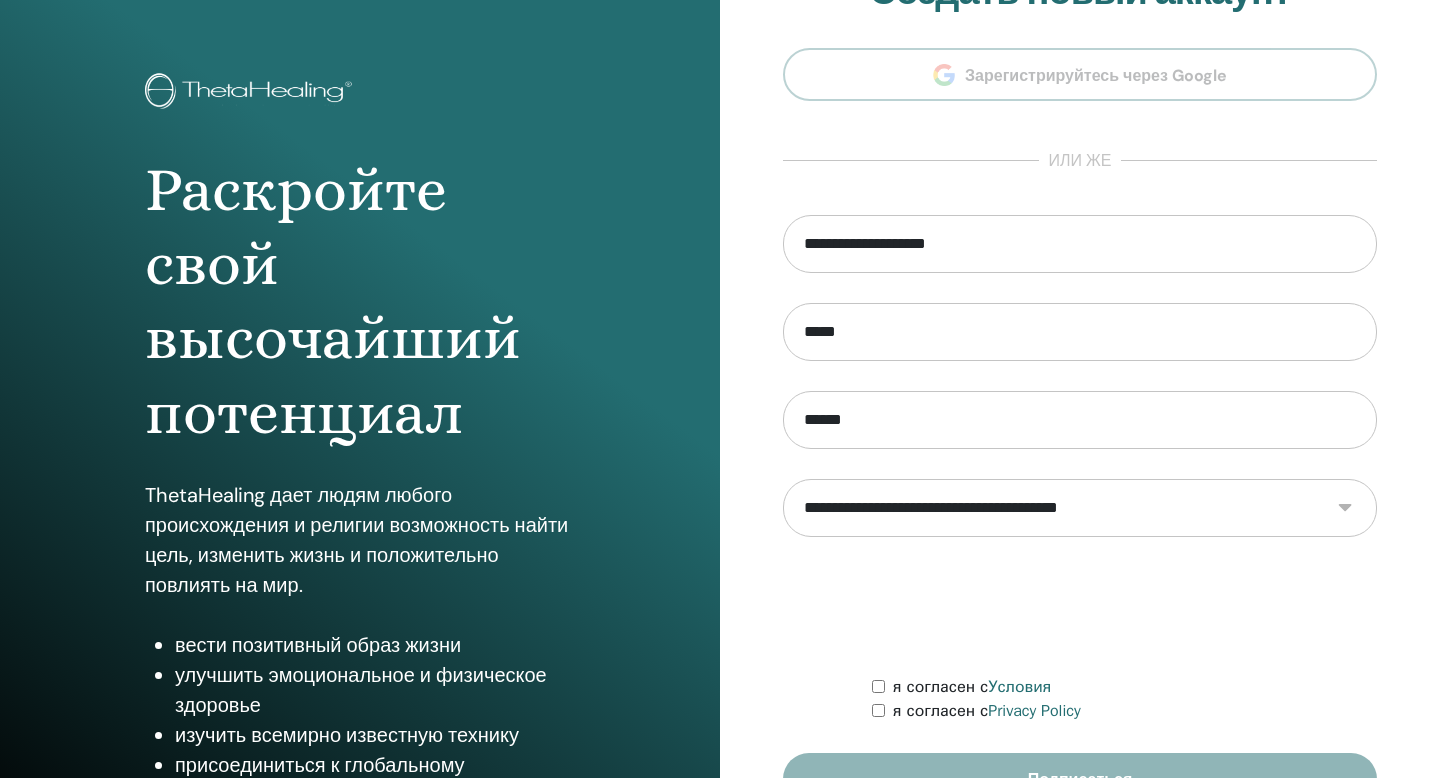 click on "**********" at bounding box center (1080, 508) 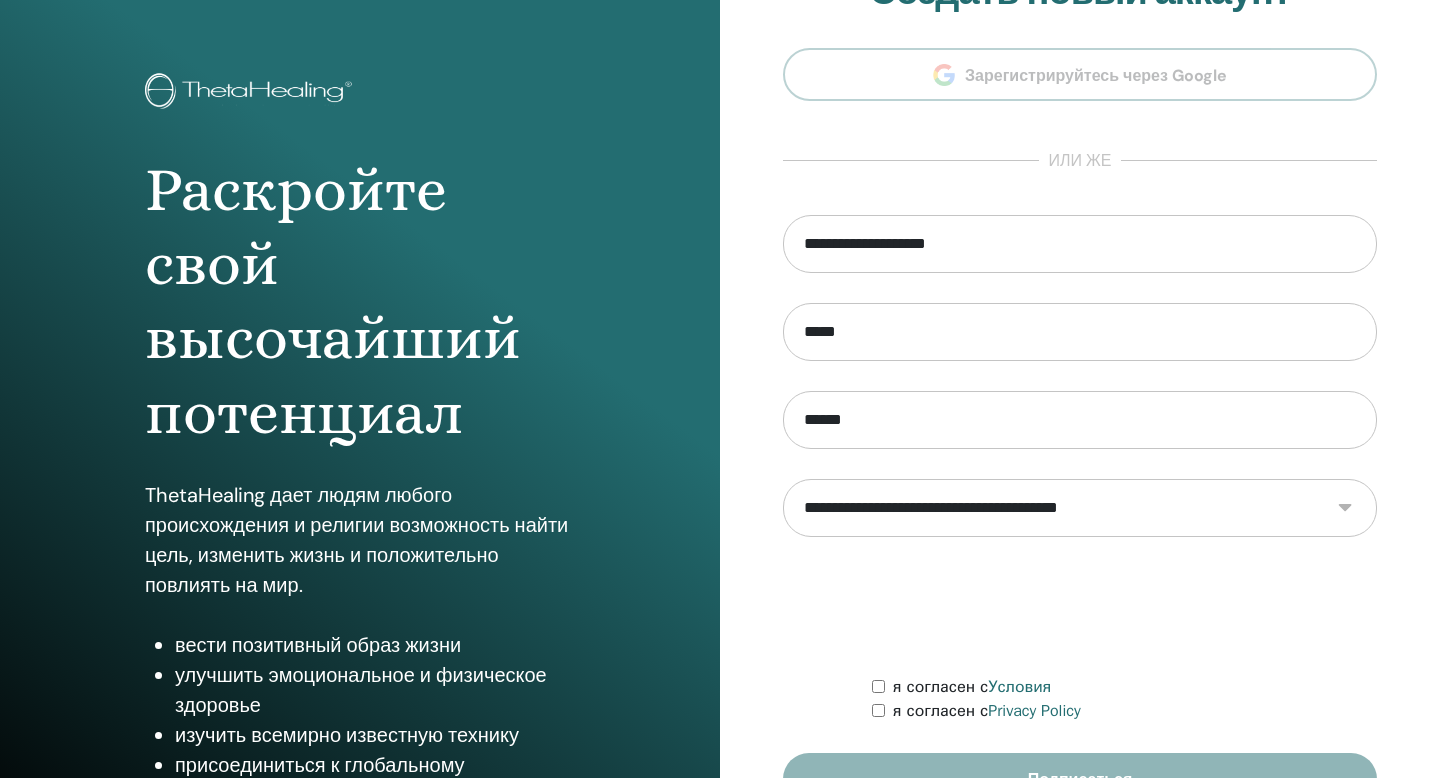 select on "***" 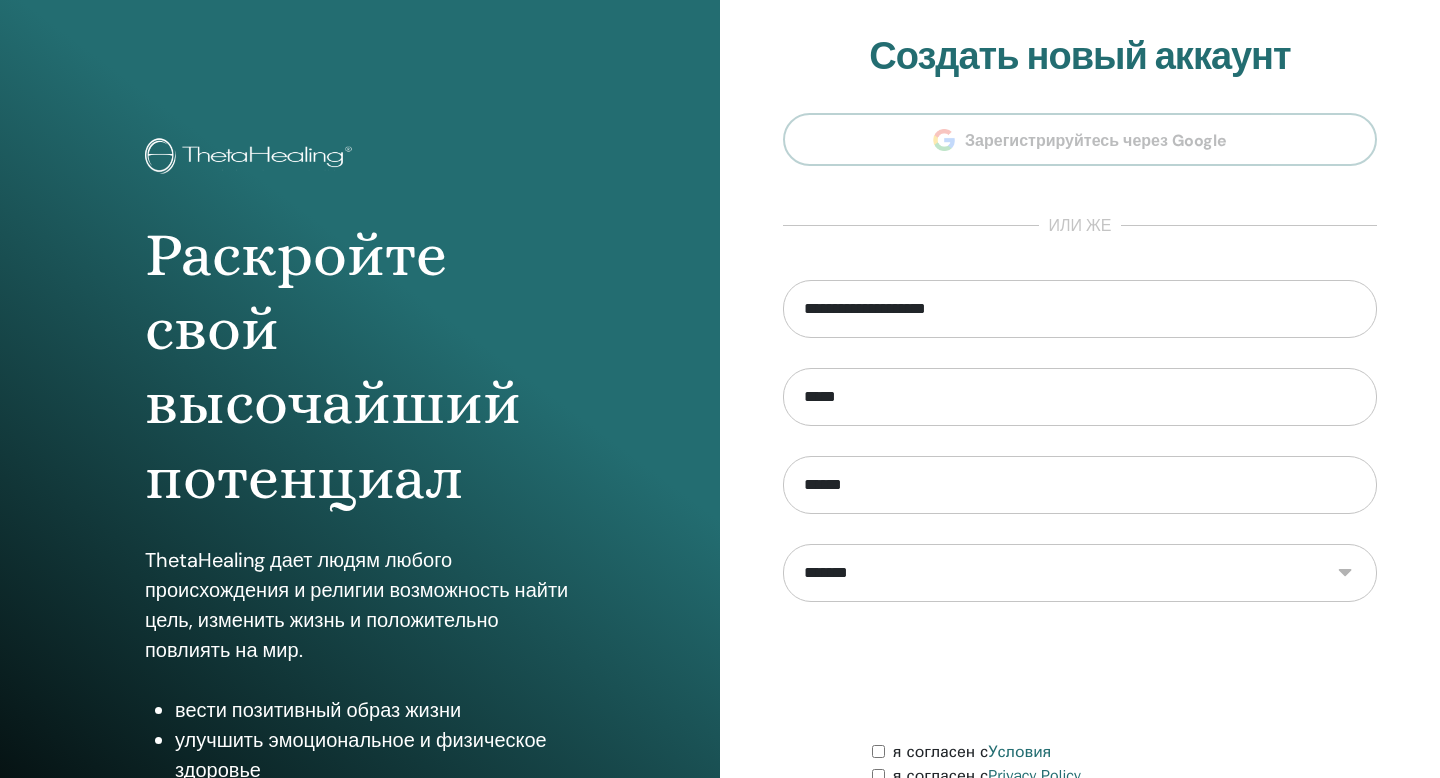 scroll, scrollTop: 182, scrollLeft: 0, axis: vertical 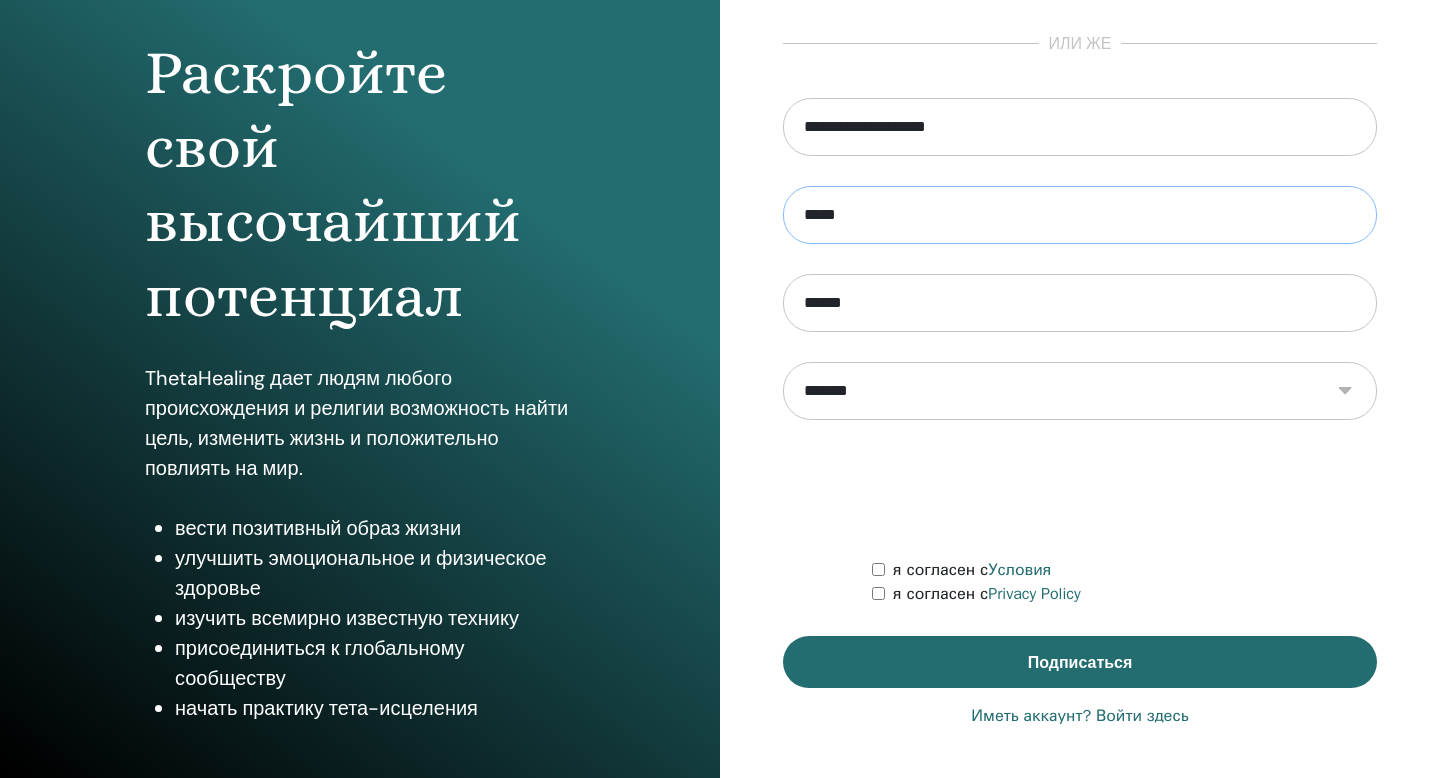 drag, startPoint x: 837, startPoint y: 219, endPoint x: 742, endPoint y: 219, distance: 95 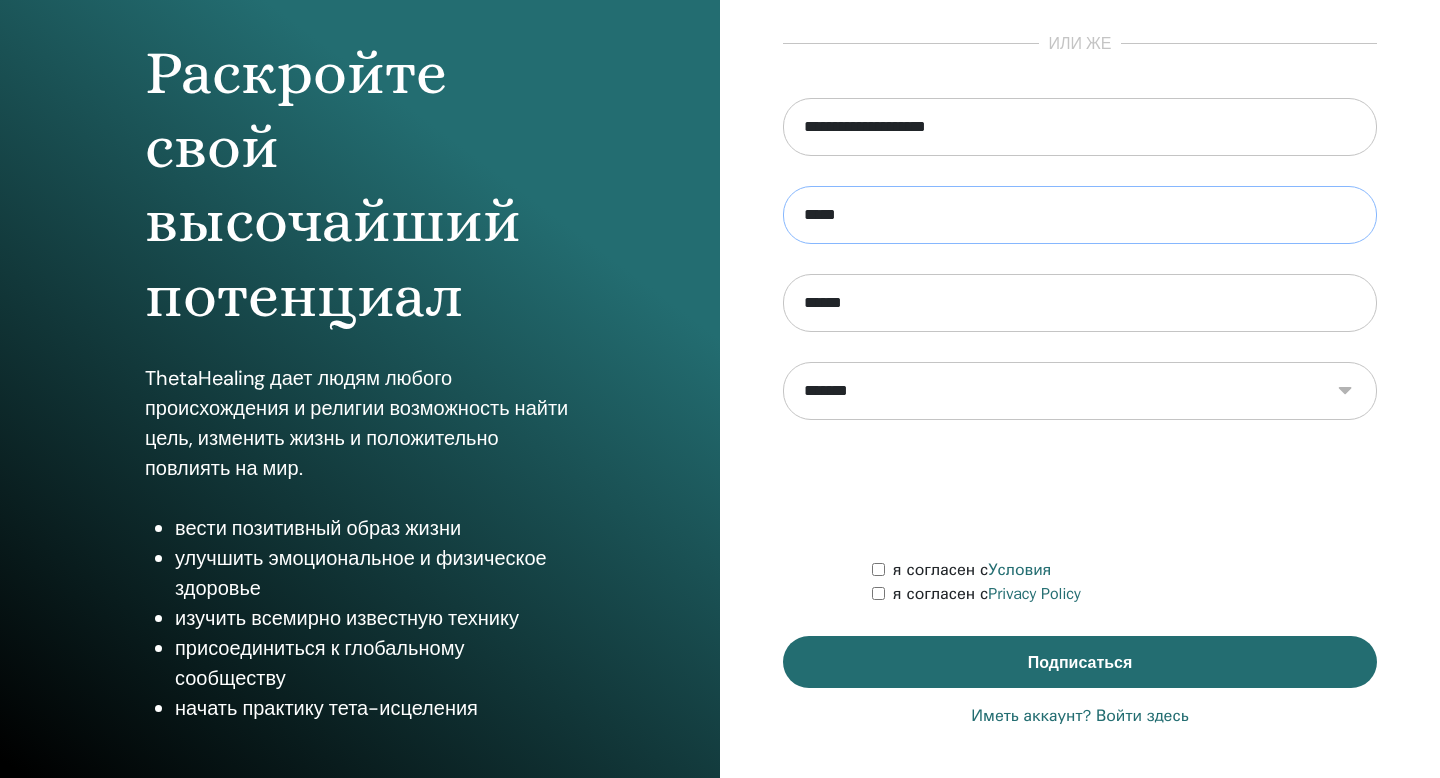 click on "**********" at bounding box center (1080, 298) 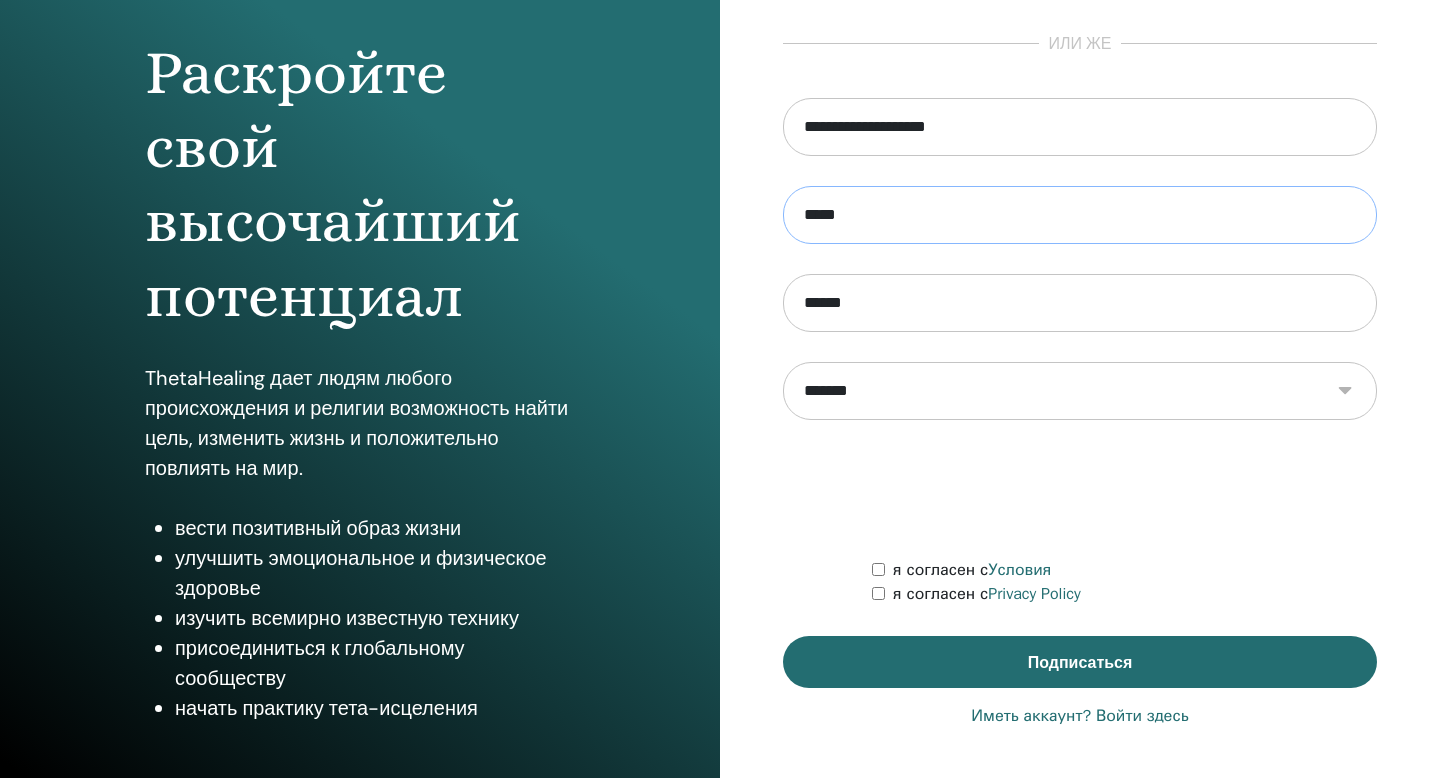 type on "*****" 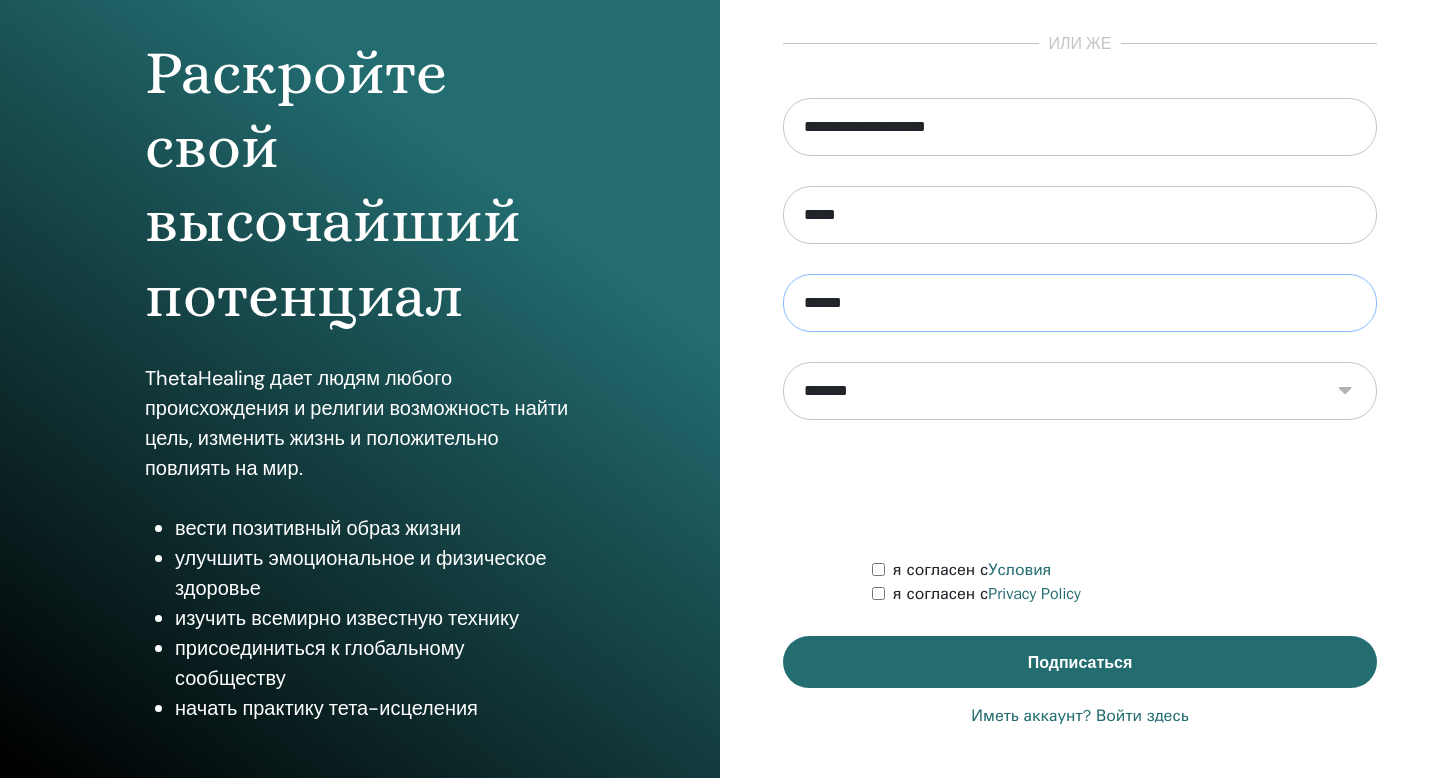 drag, startPoint x: 859, startPoint y: 302, endPoint x: 711, endPoint y: 302, distance: 148 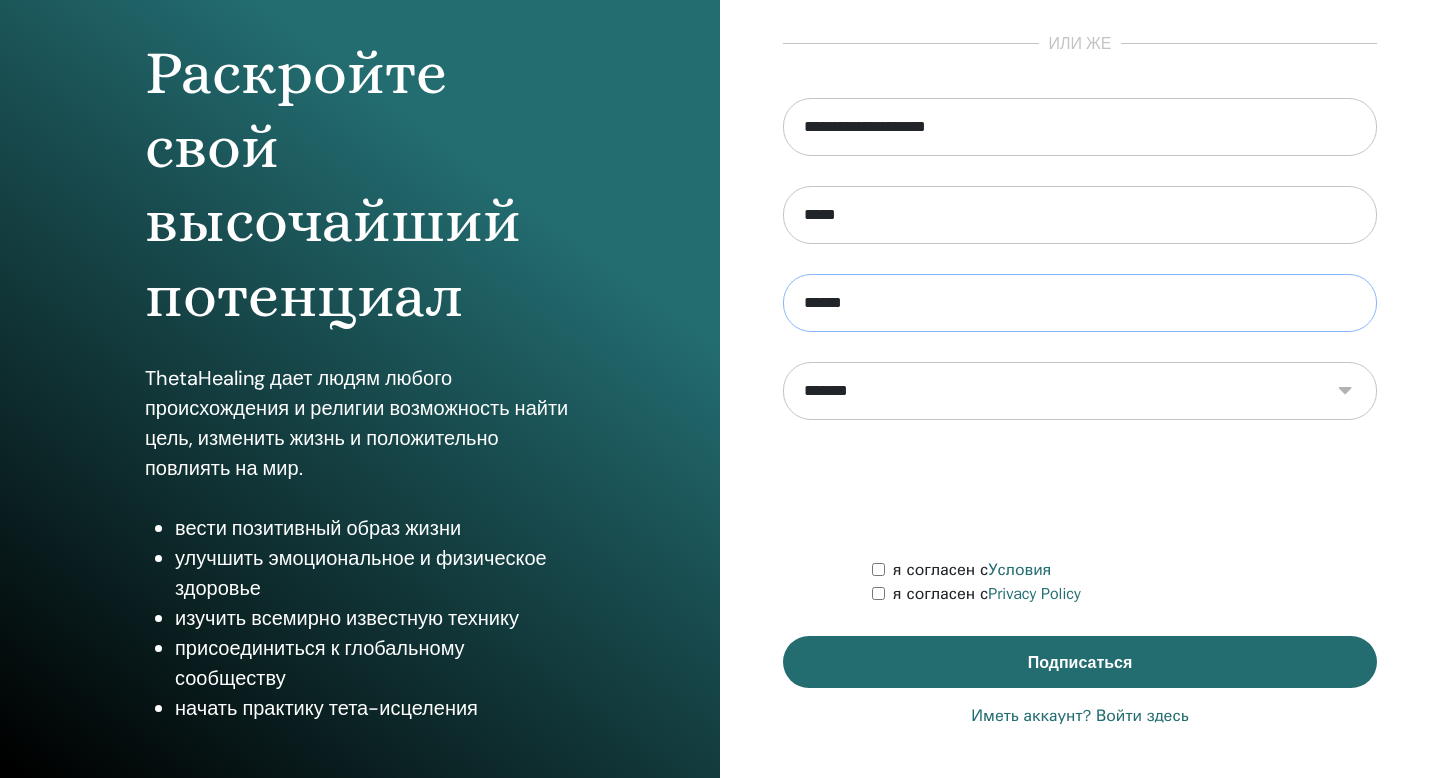 click on "Раскройте свой высочайший потенциал
ThetaHealing дает людям любого происхождения и религии возможность найти цель, изменить жизнь и положительно повлиять на мир.
вести позитивный образ жизни
улучшить эмоциональное и физическое здоровье
изучить всемирно известную технику
присоединиться к глобальному сообществу
начать практику тета-исцеления" at bounding box center [720, 298] 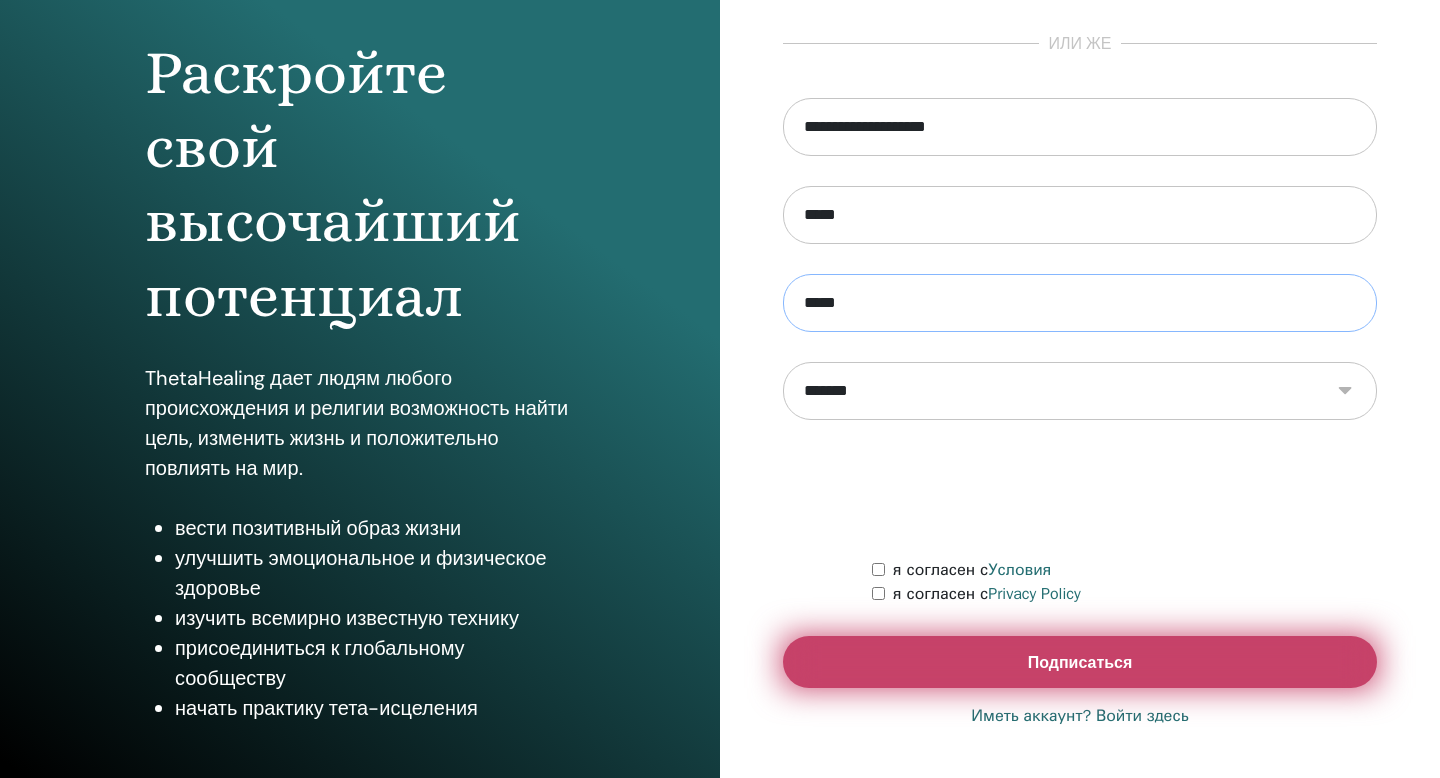 type on "*****" 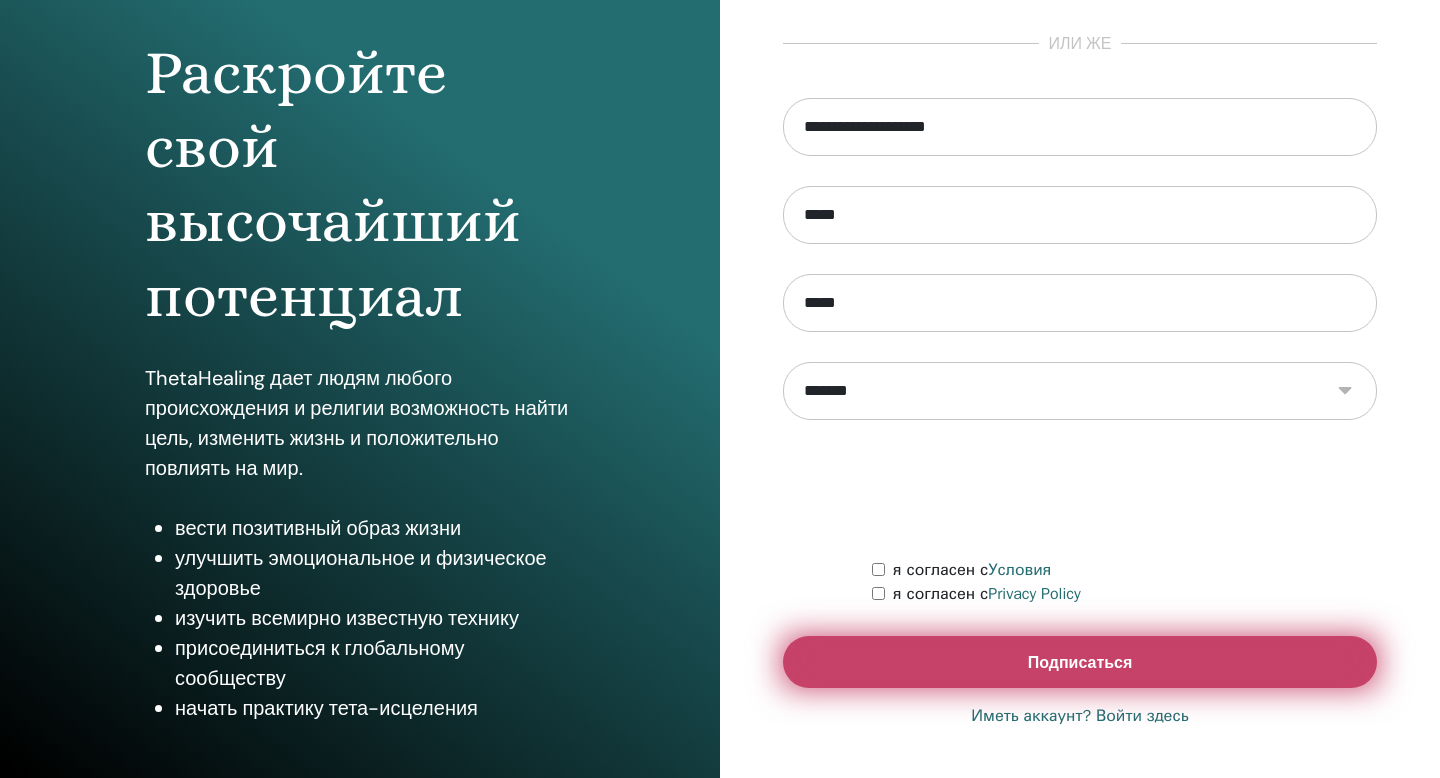 click on "Подписаться" at bounding box center (1080, 662) 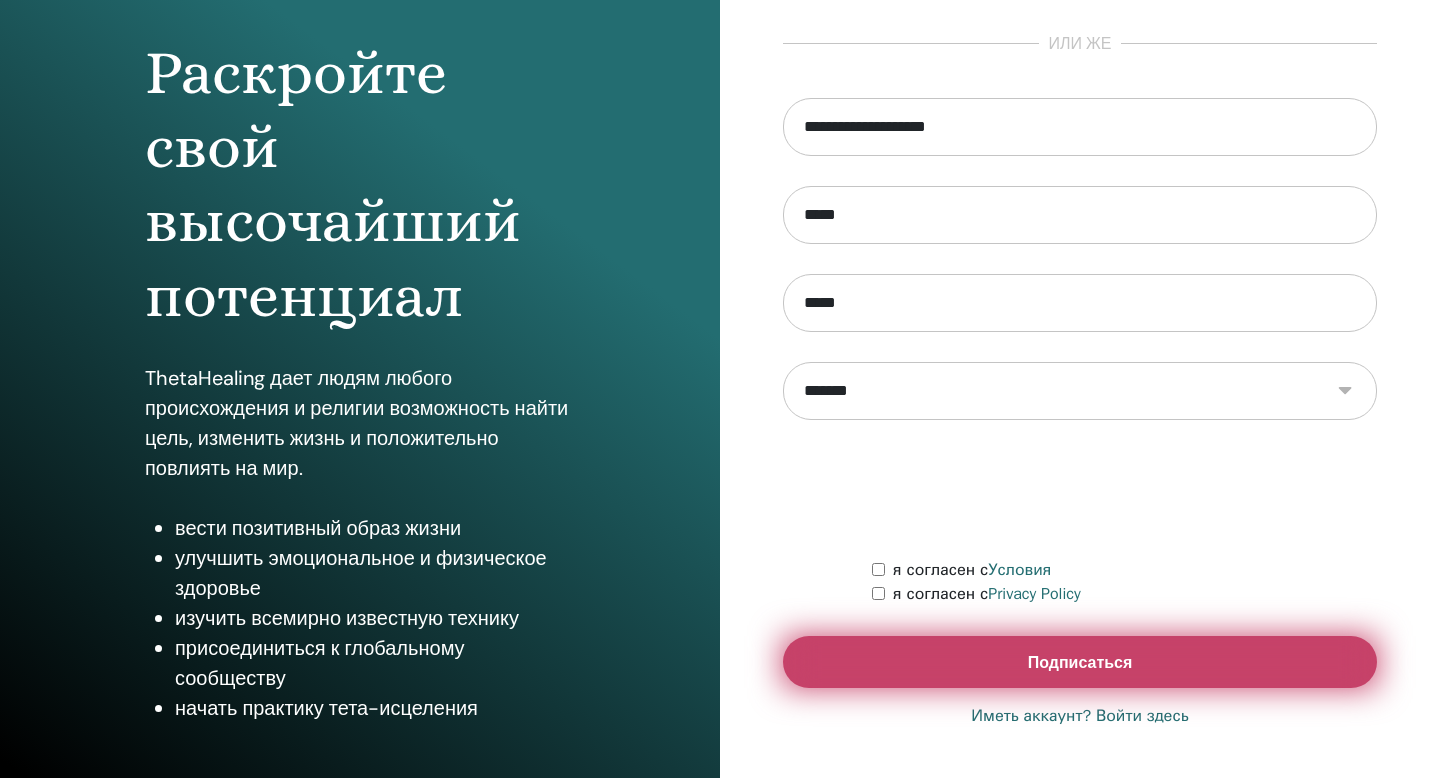 click on "Подписаться" at bounding box center [1080, 662] 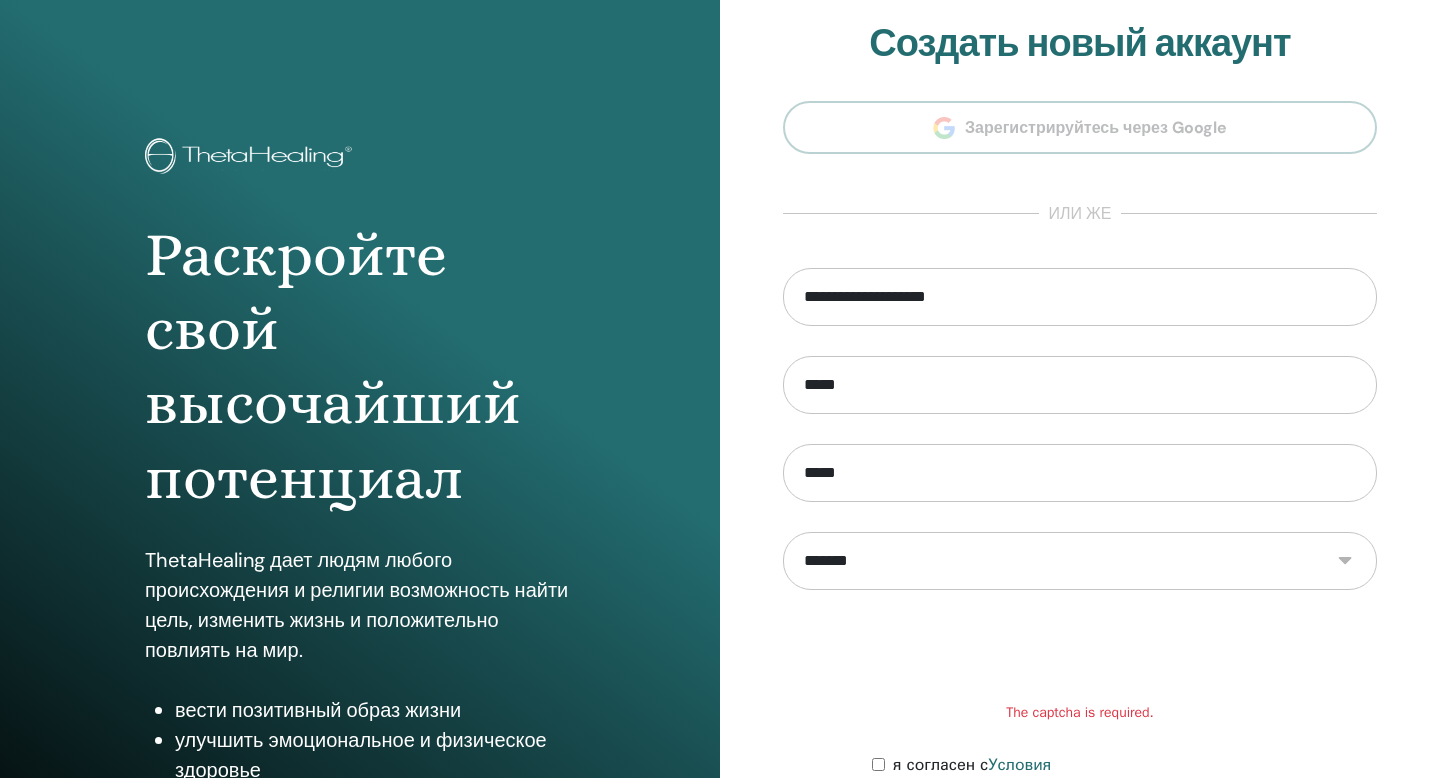 scroll, scrollTop: 0, scrollLeft: 0, axis: both 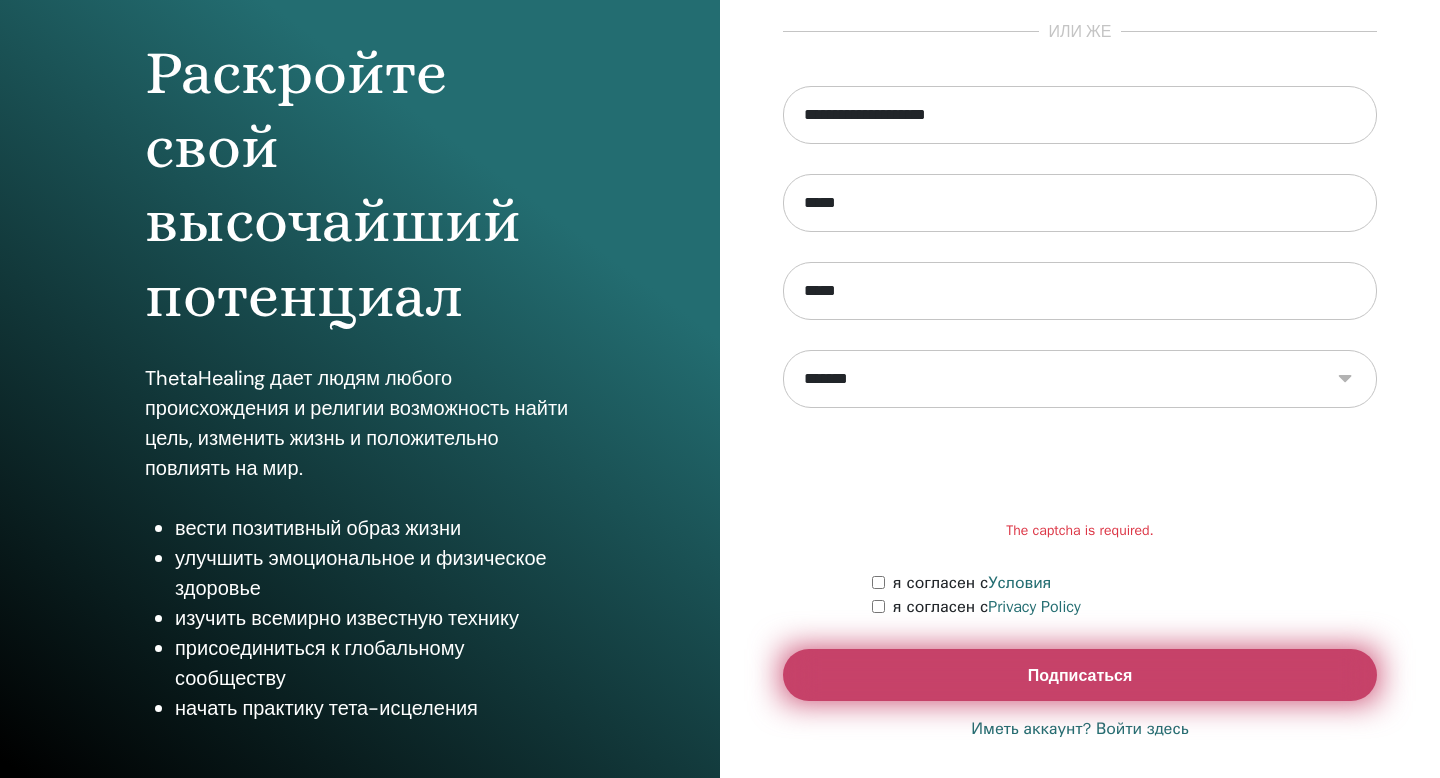 click on "Подписаться" at bounding box center (1080, 675) 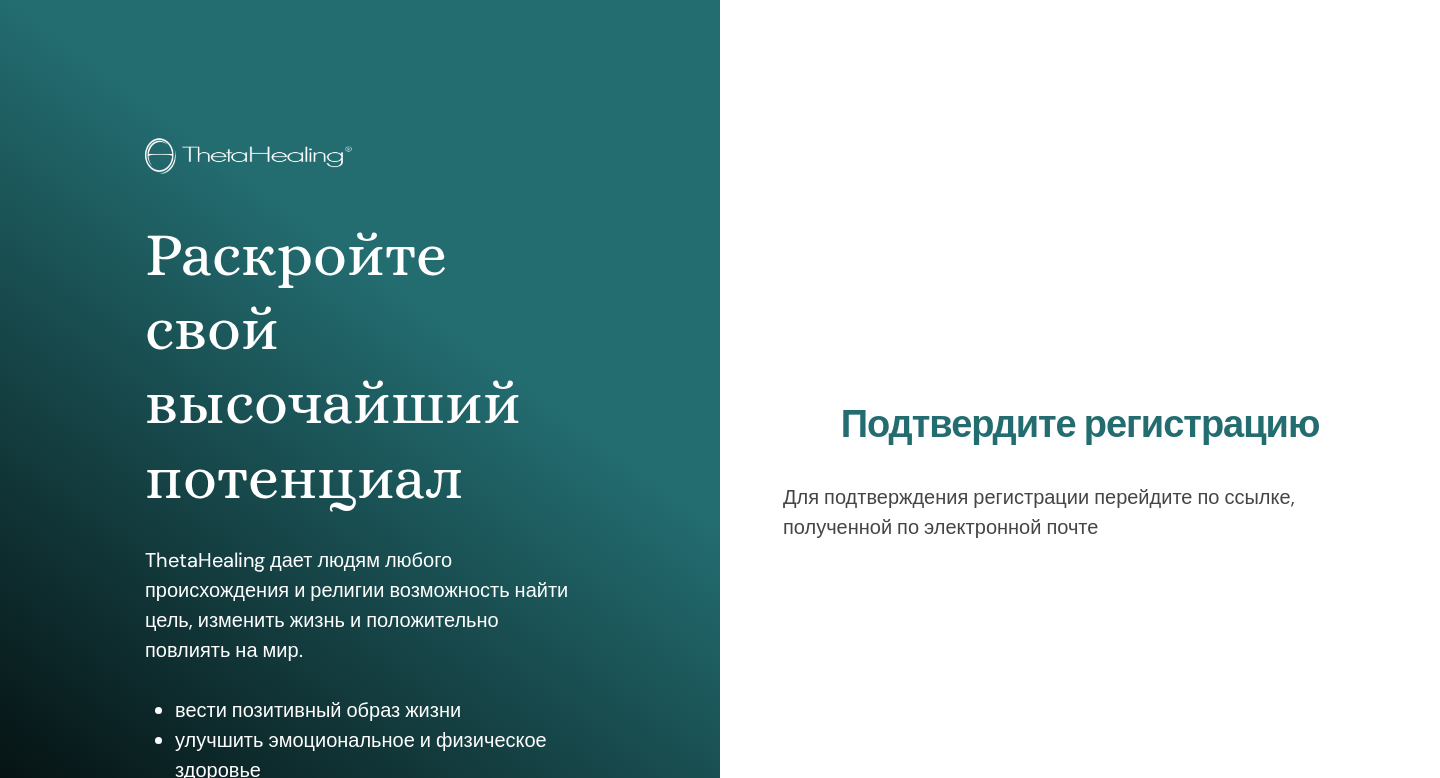 scroll, scrollTop: 0, scrollLeft: 0, axis: both 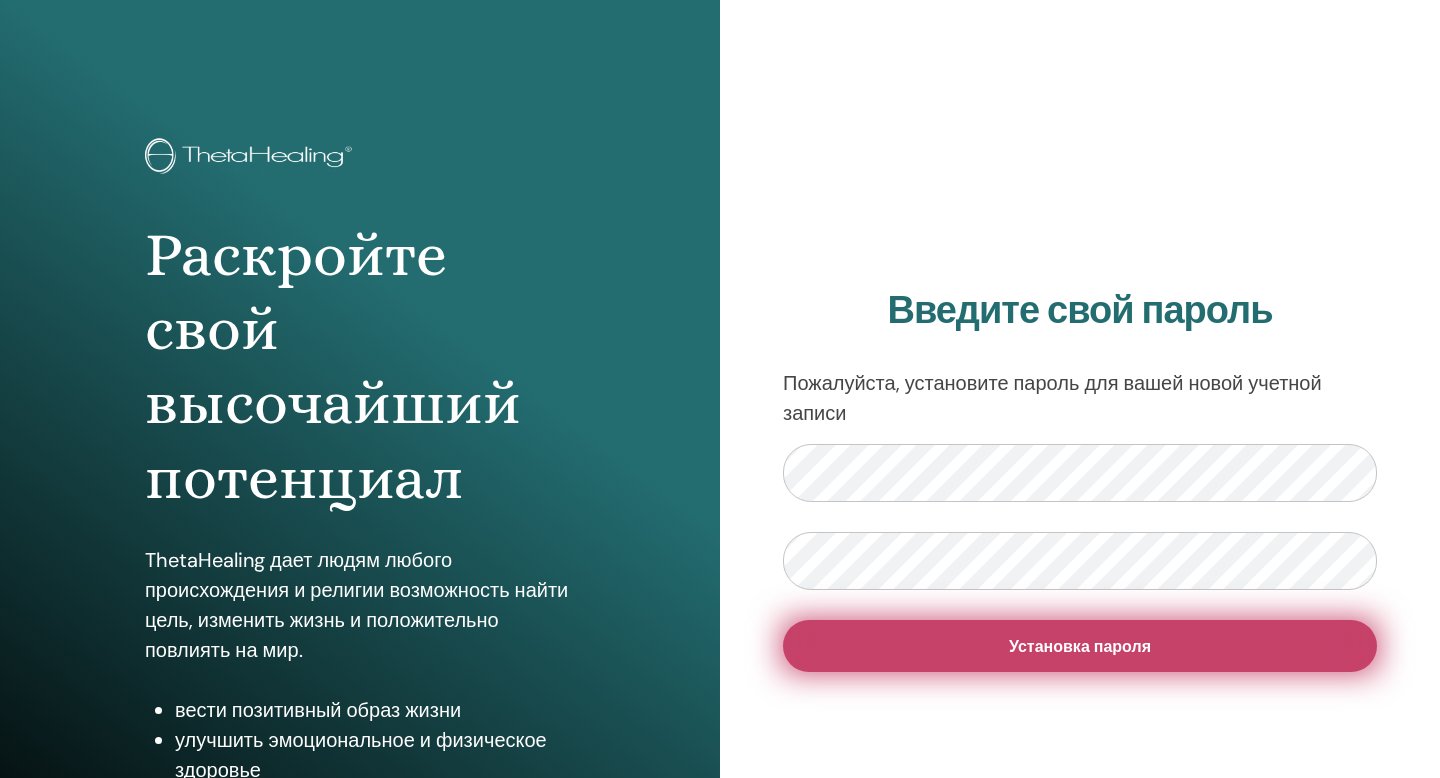 click on "Установка пароля" at bounding box center (1080, 646) 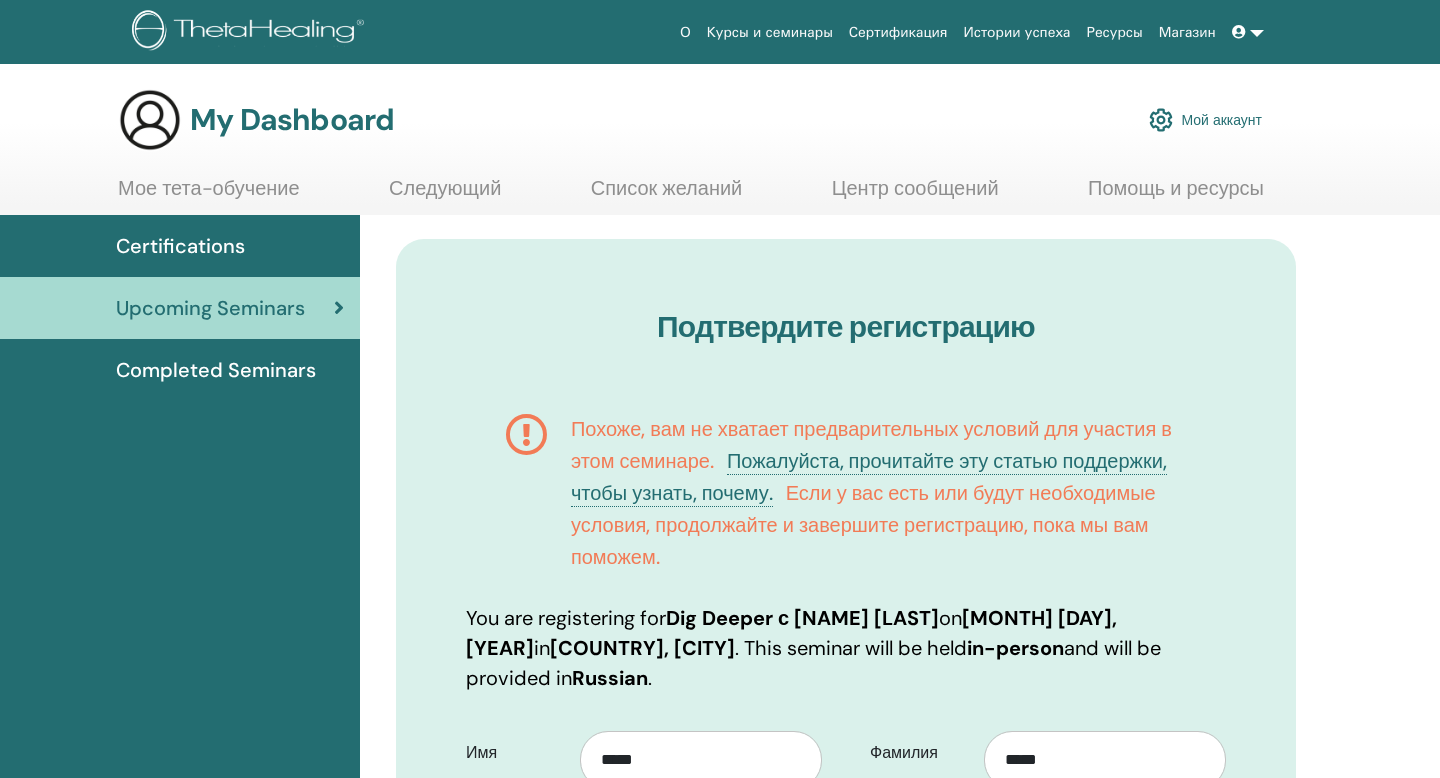 scroll, scrollTop: 0, scrollLeft: 0, axis: both 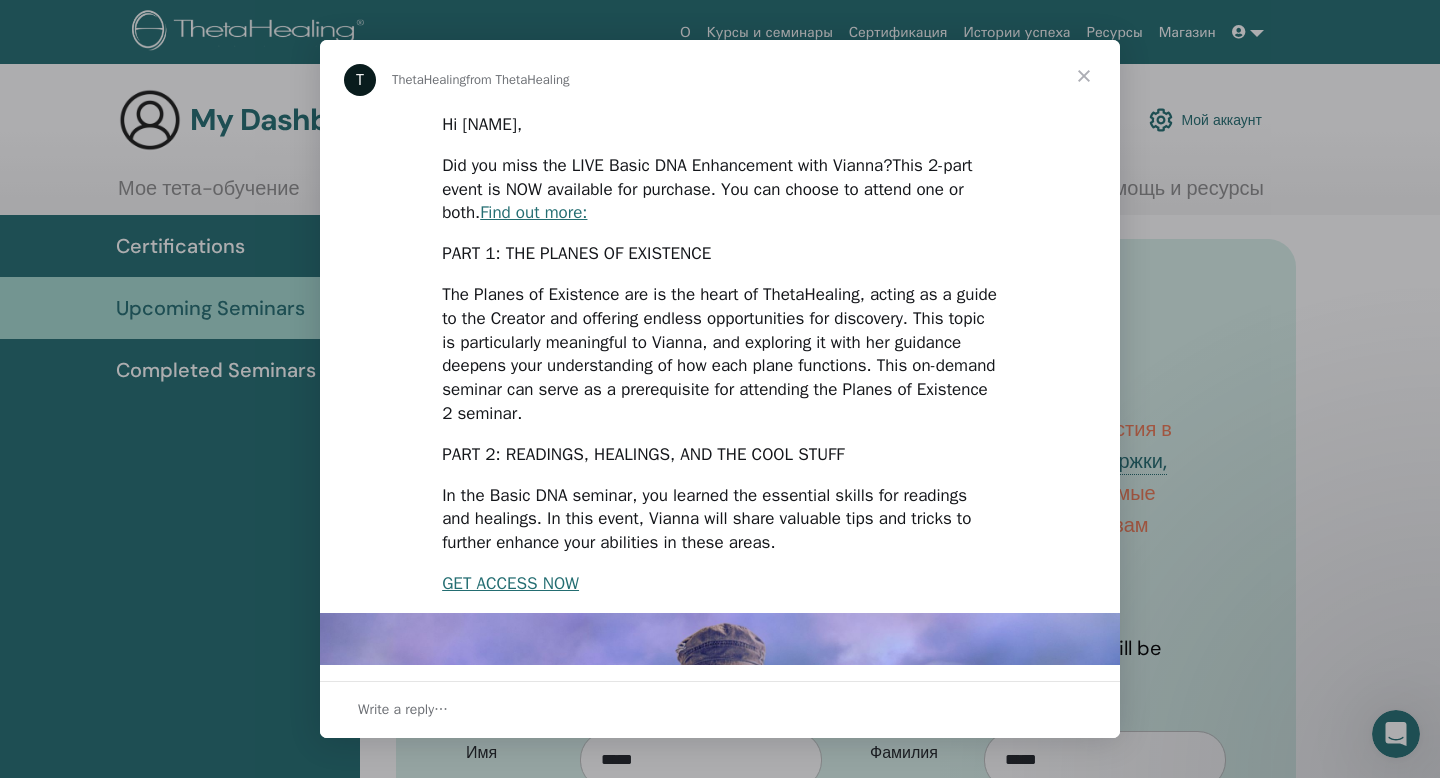 click at bounding box center (1084, 76) 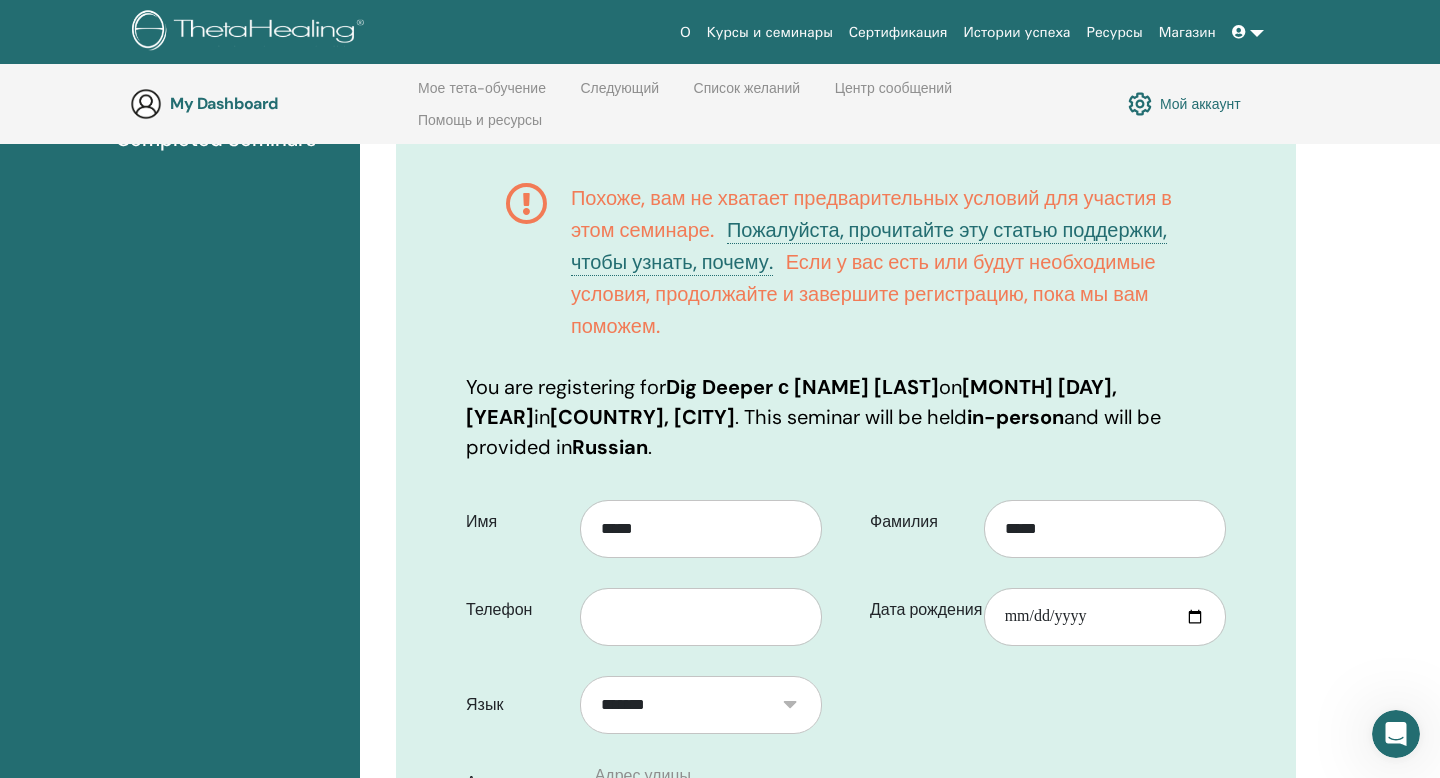 scroll, scrollTop: 317, scrollLeft: 0, axis: vertical 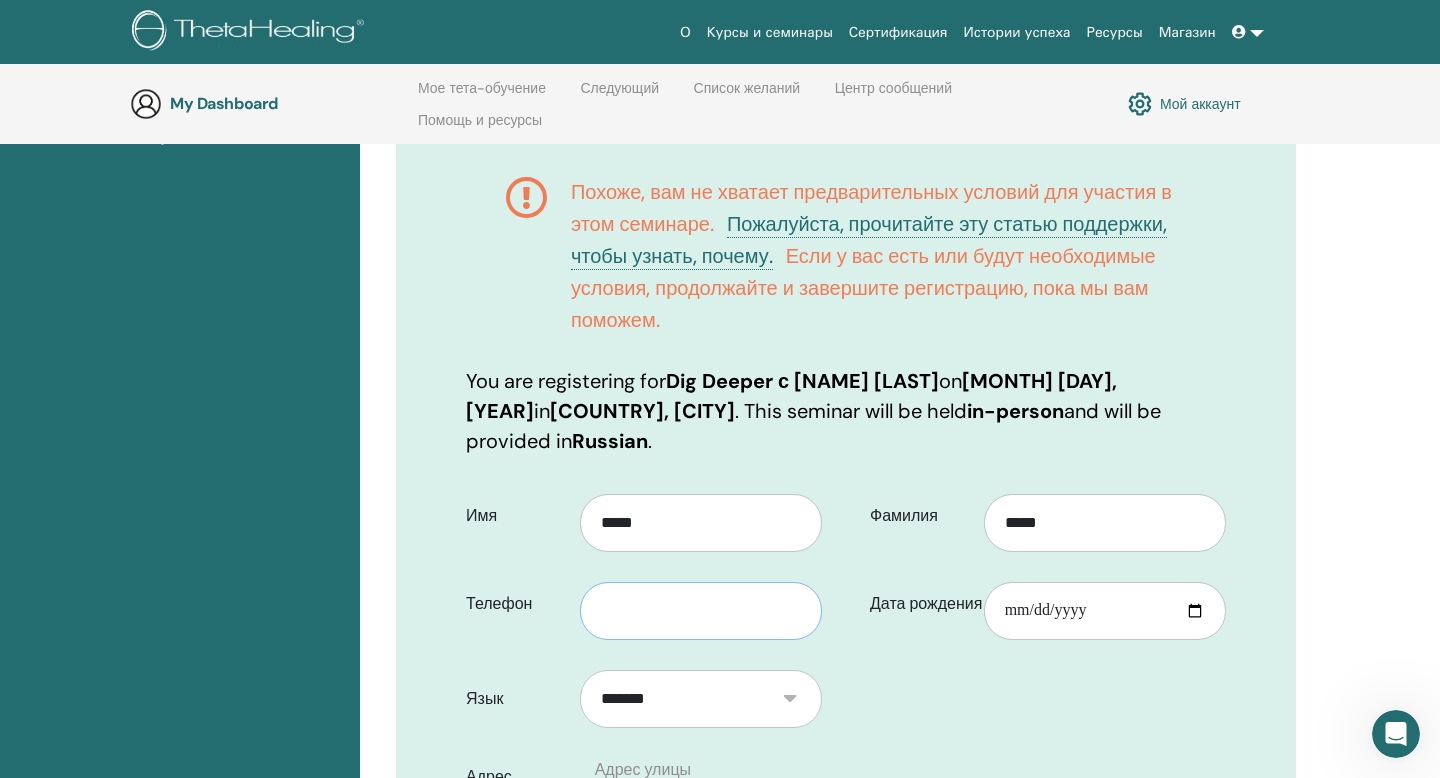 click at bounding box center (701, 611) 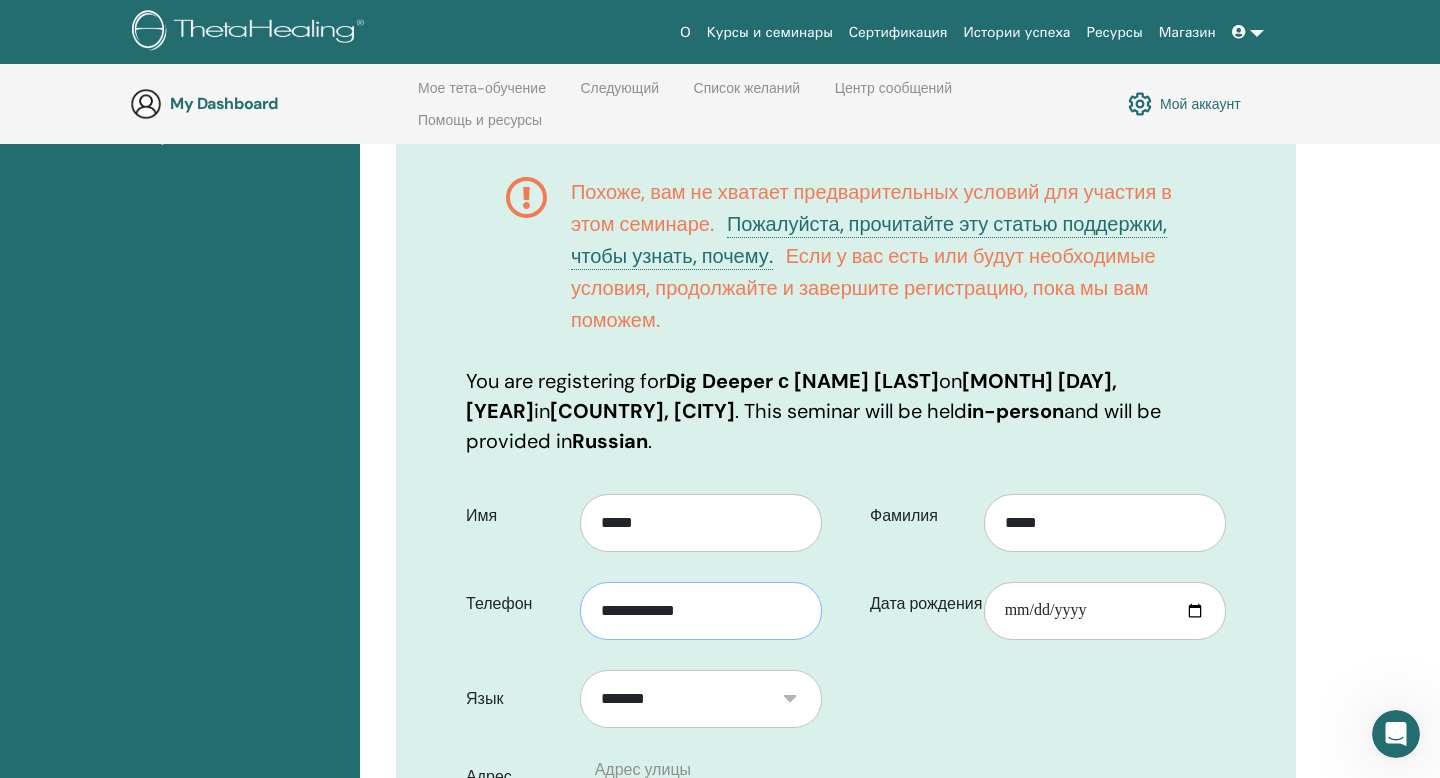 type on "**********" 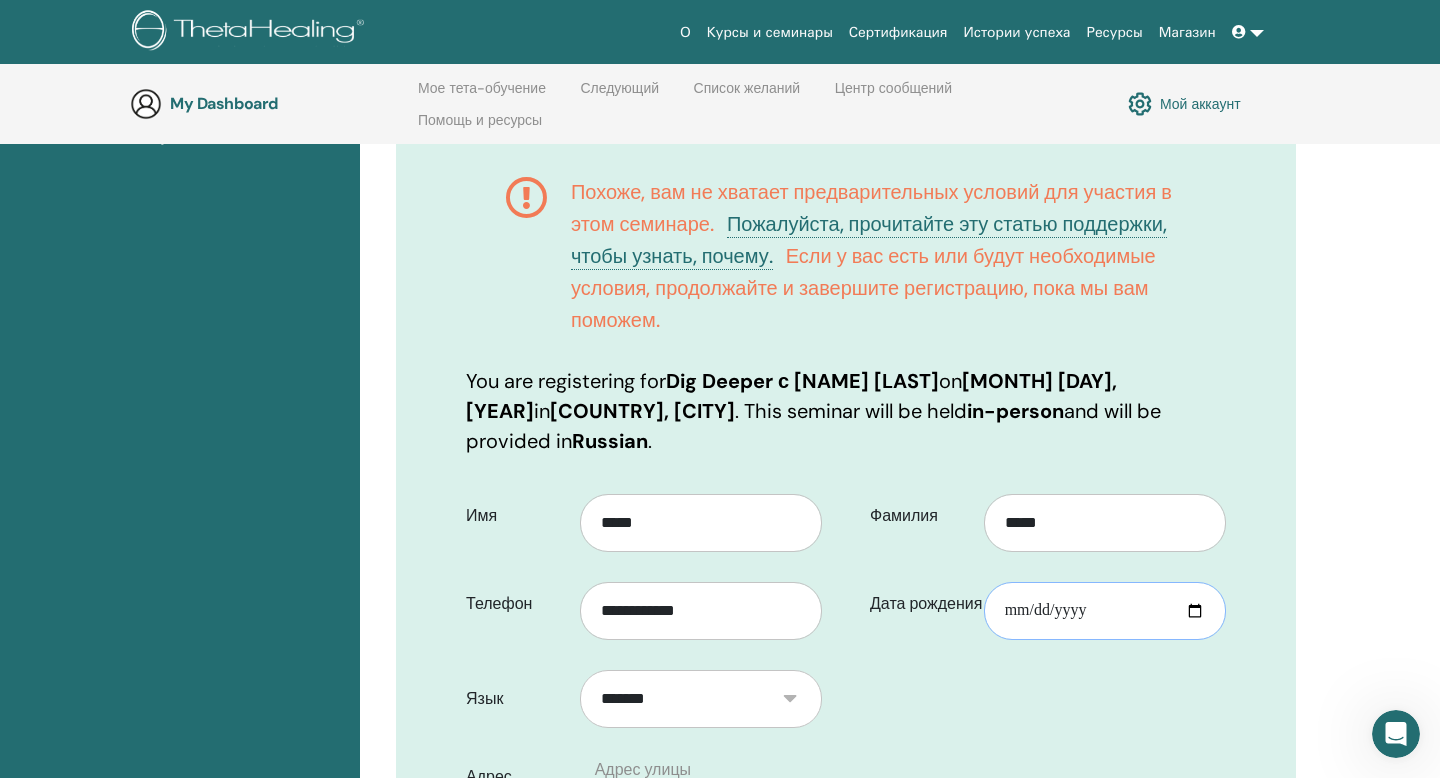 click on "Дата рождения" at bounding box center [1105, 611] 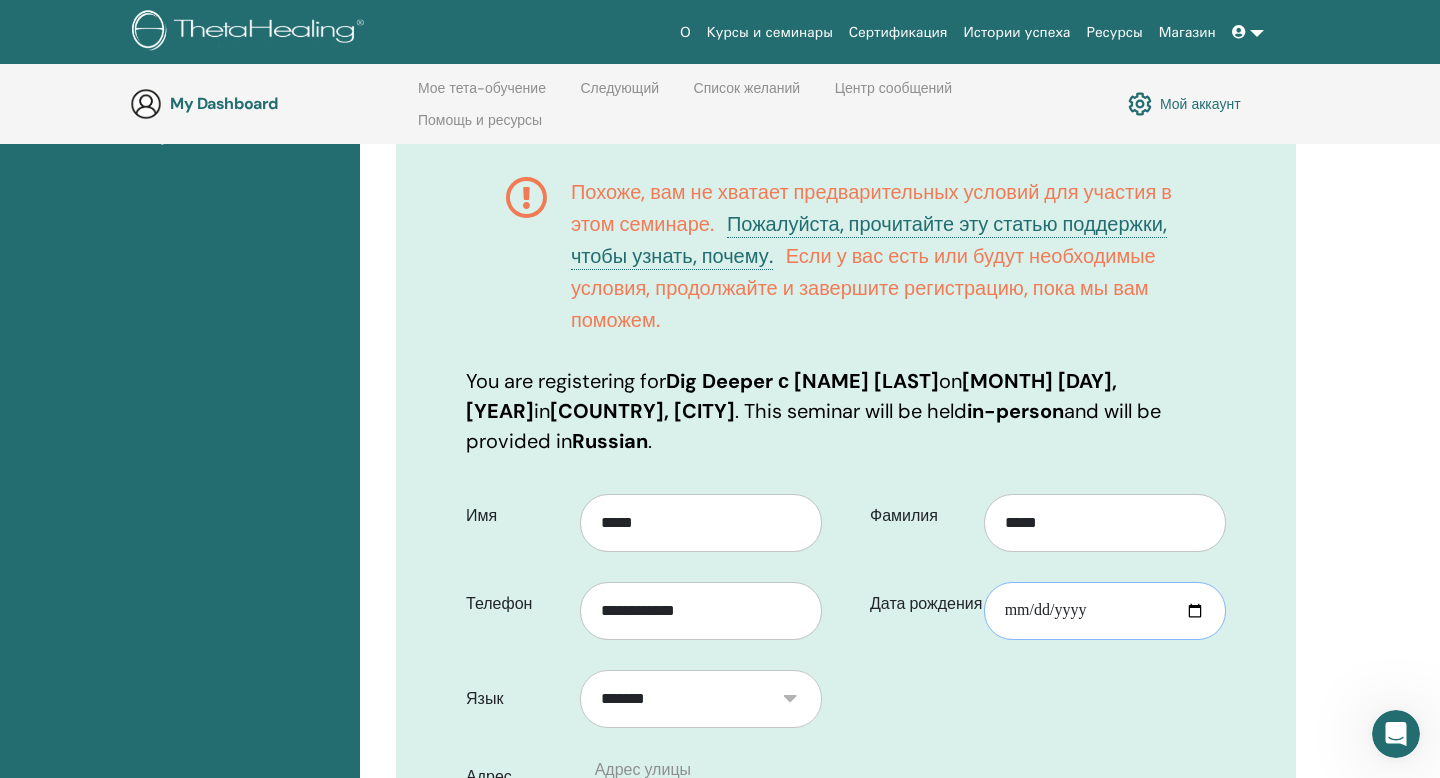 type on "**********" 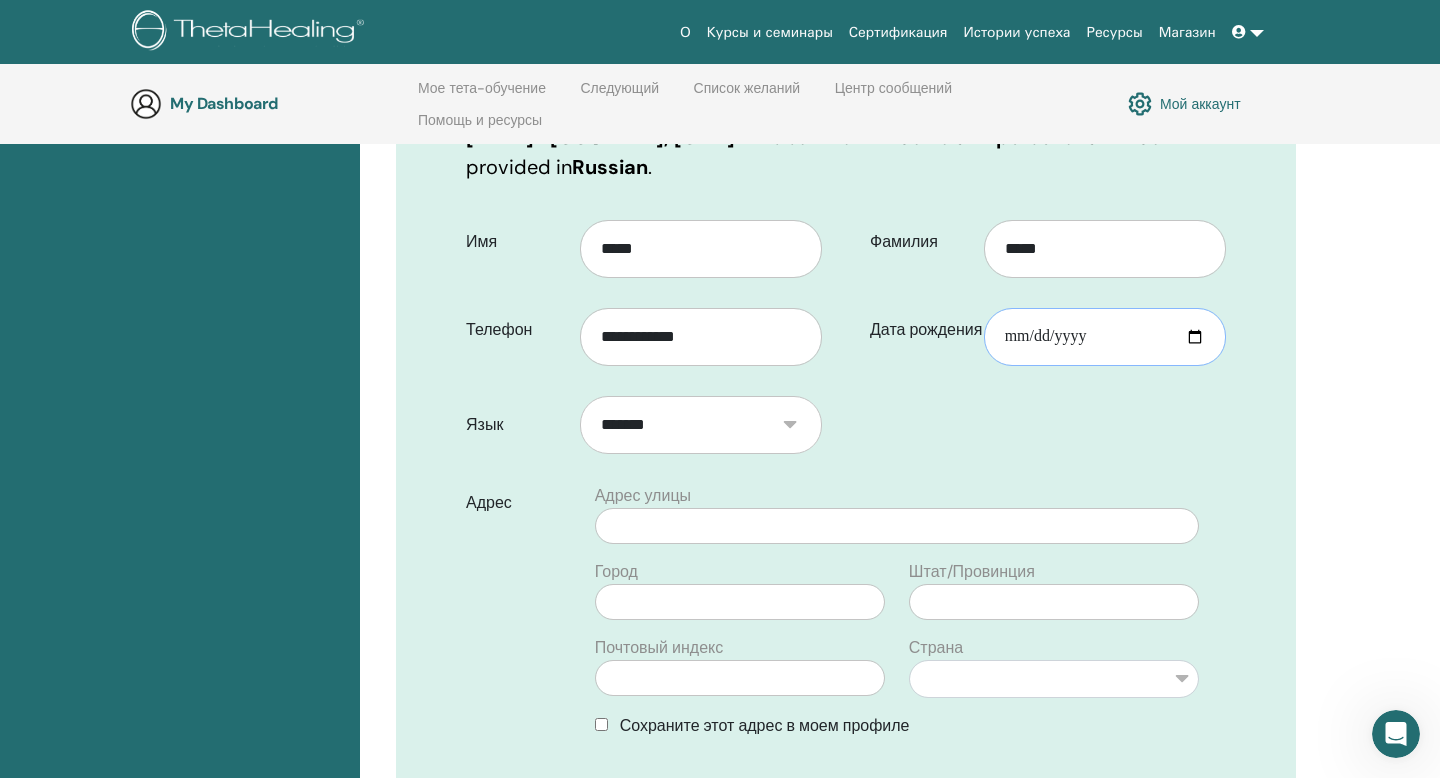scroll, scrollTop: 594, scrollLeft: 0, axis: vertical 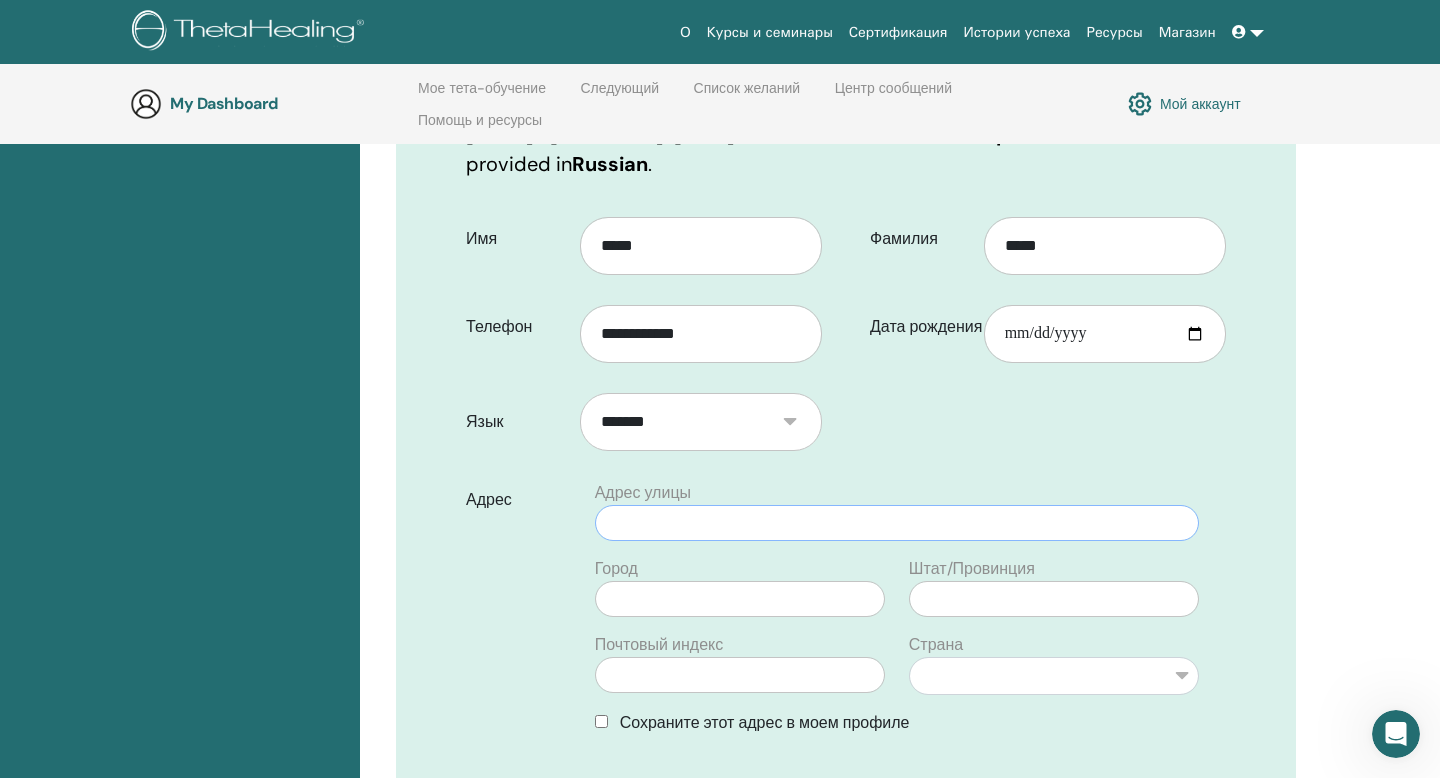 click at bounding box center [897, 523] 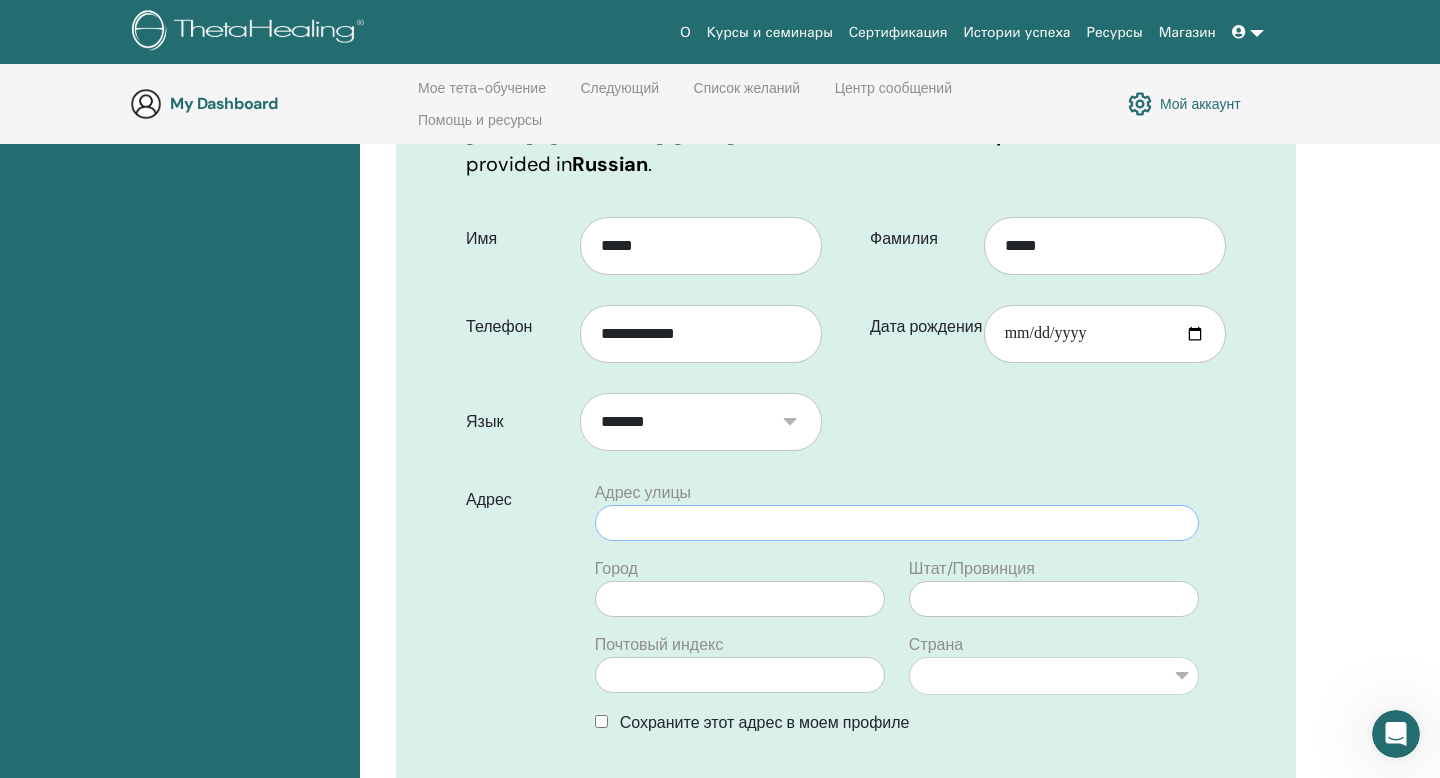 type on "**********" 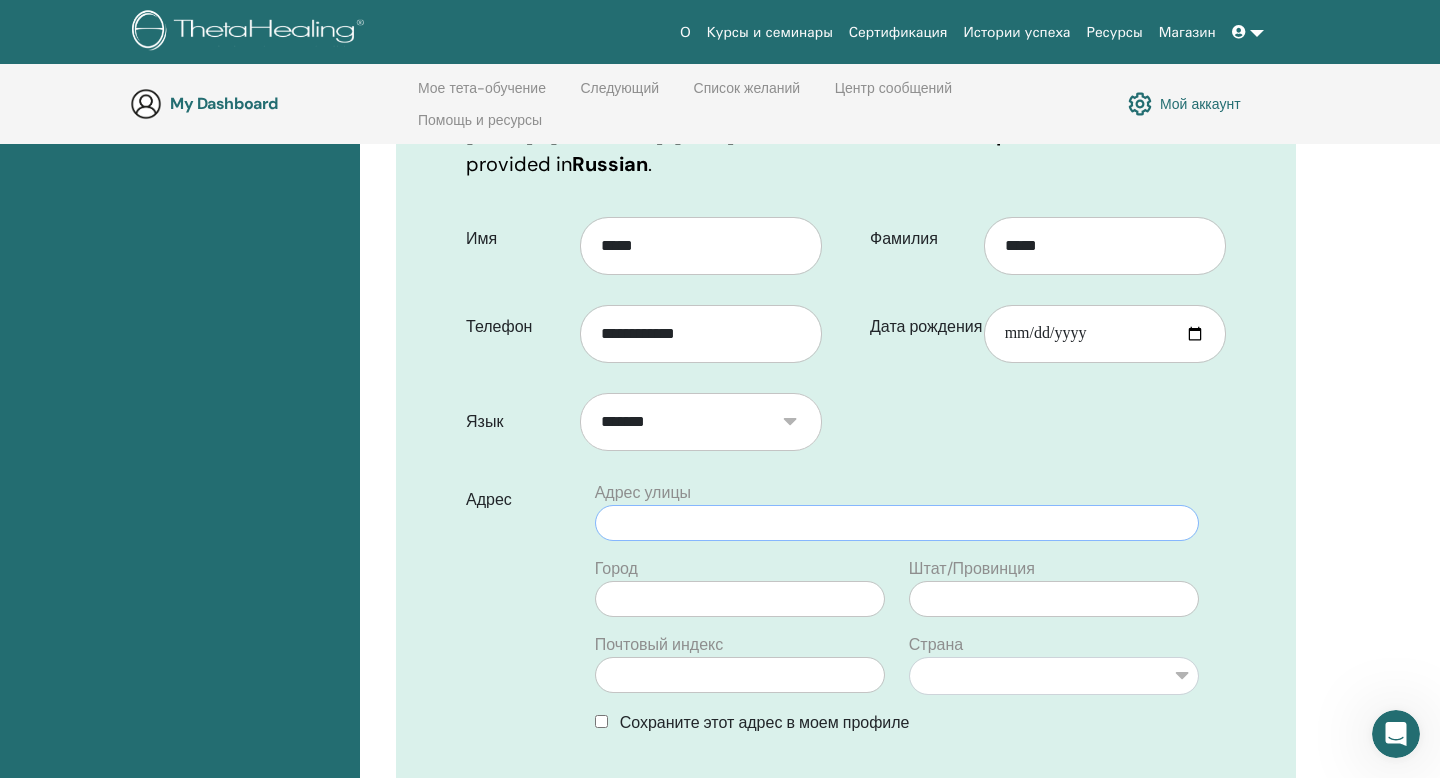 type on "********" 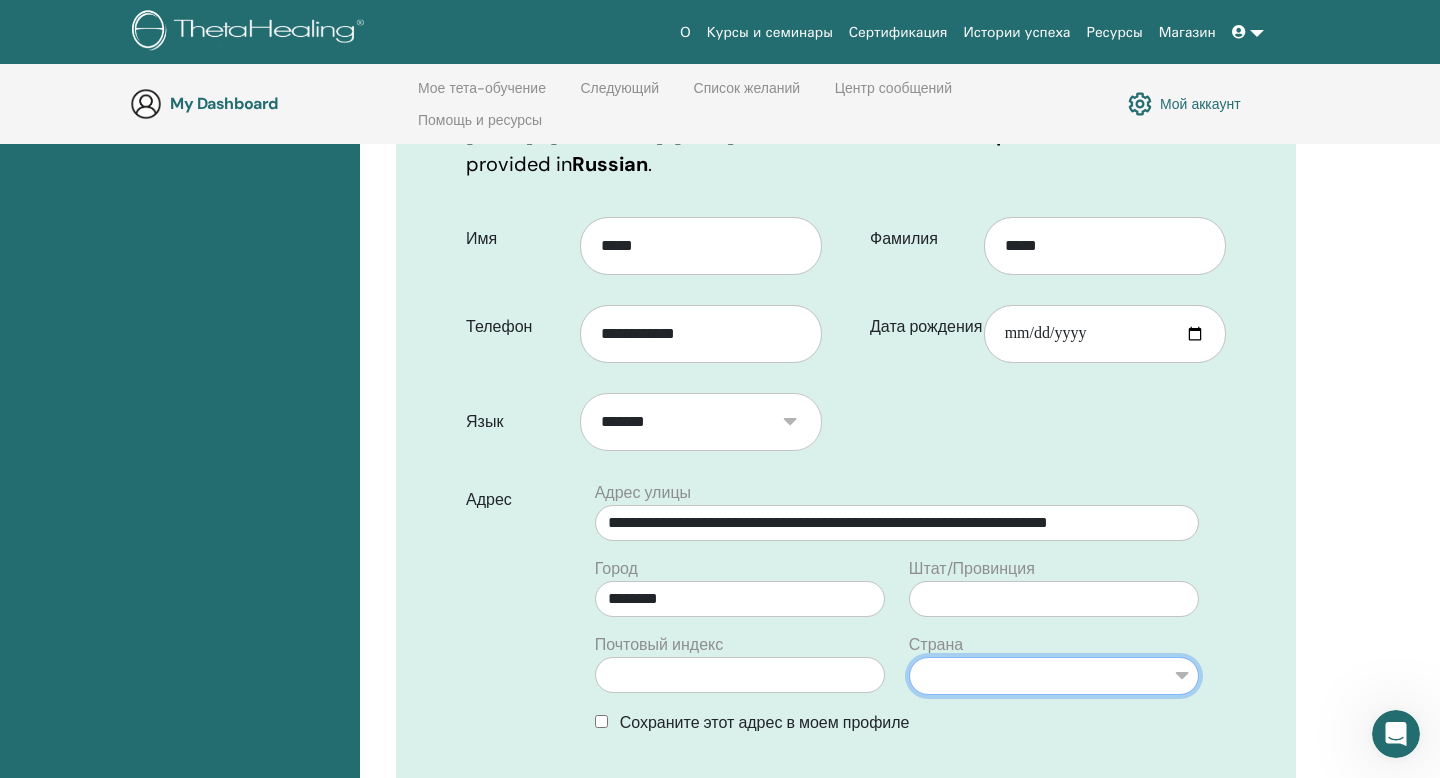 select on "**" 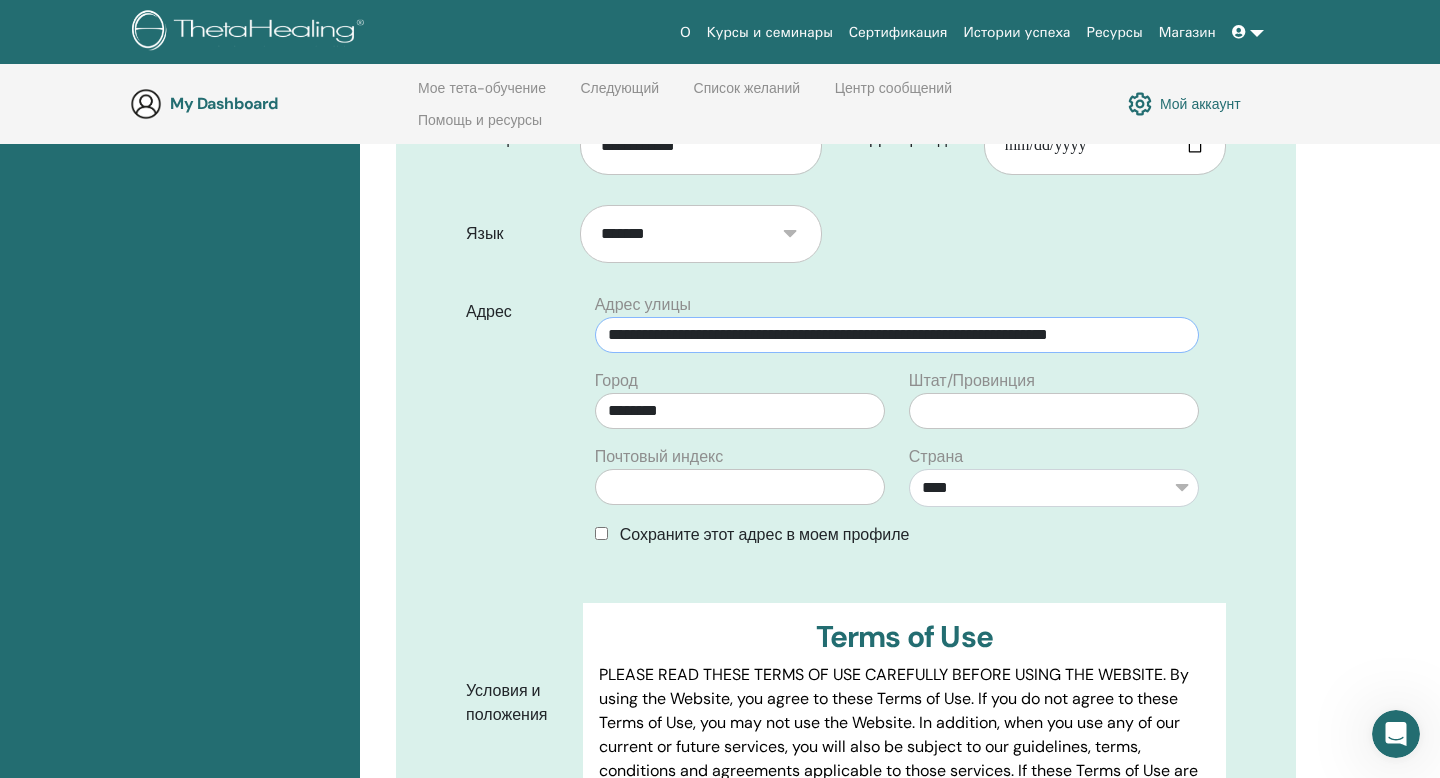 scroll, scrollTop: 785, scrollLeft: 0, axis: vertical 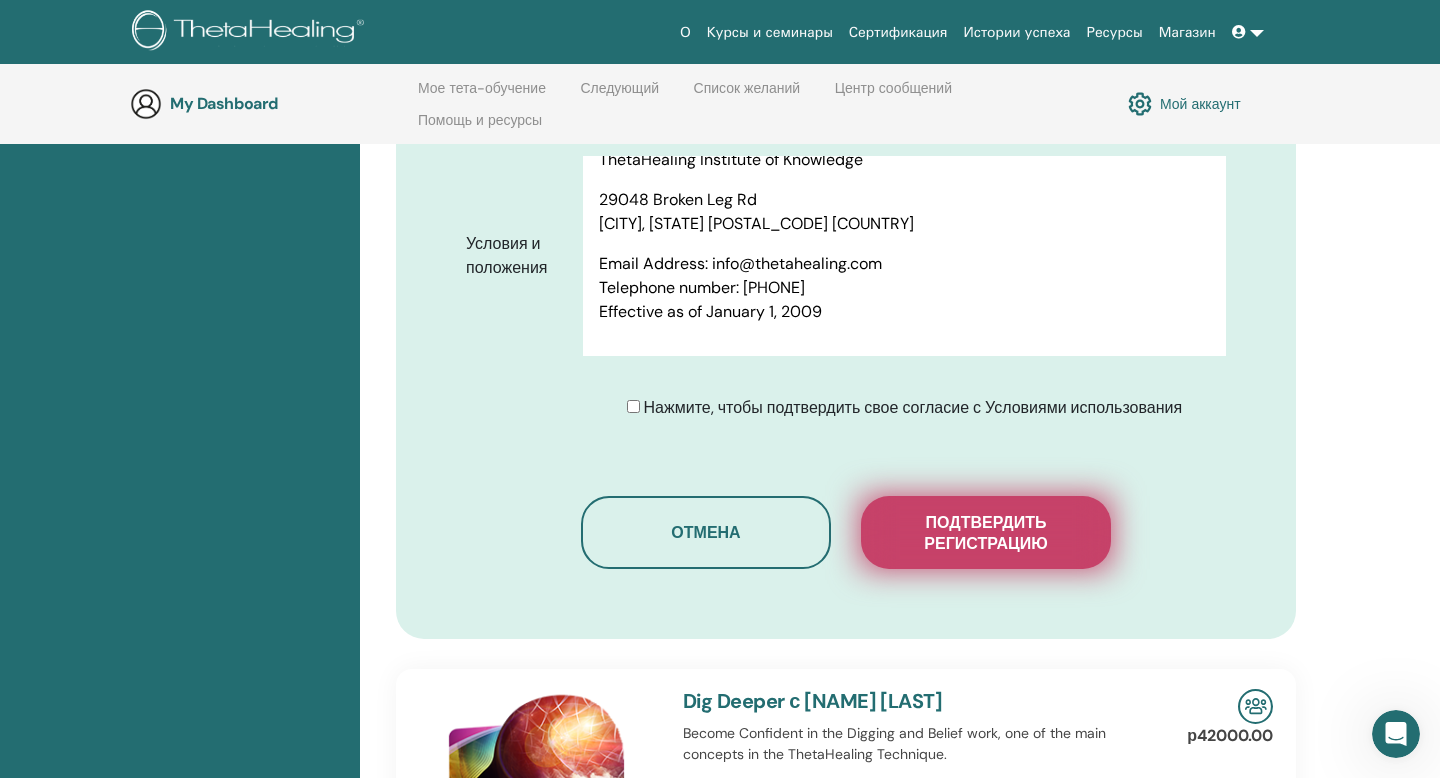 click on "Подтвердить регистрацию" at bounding box center [986, 533] 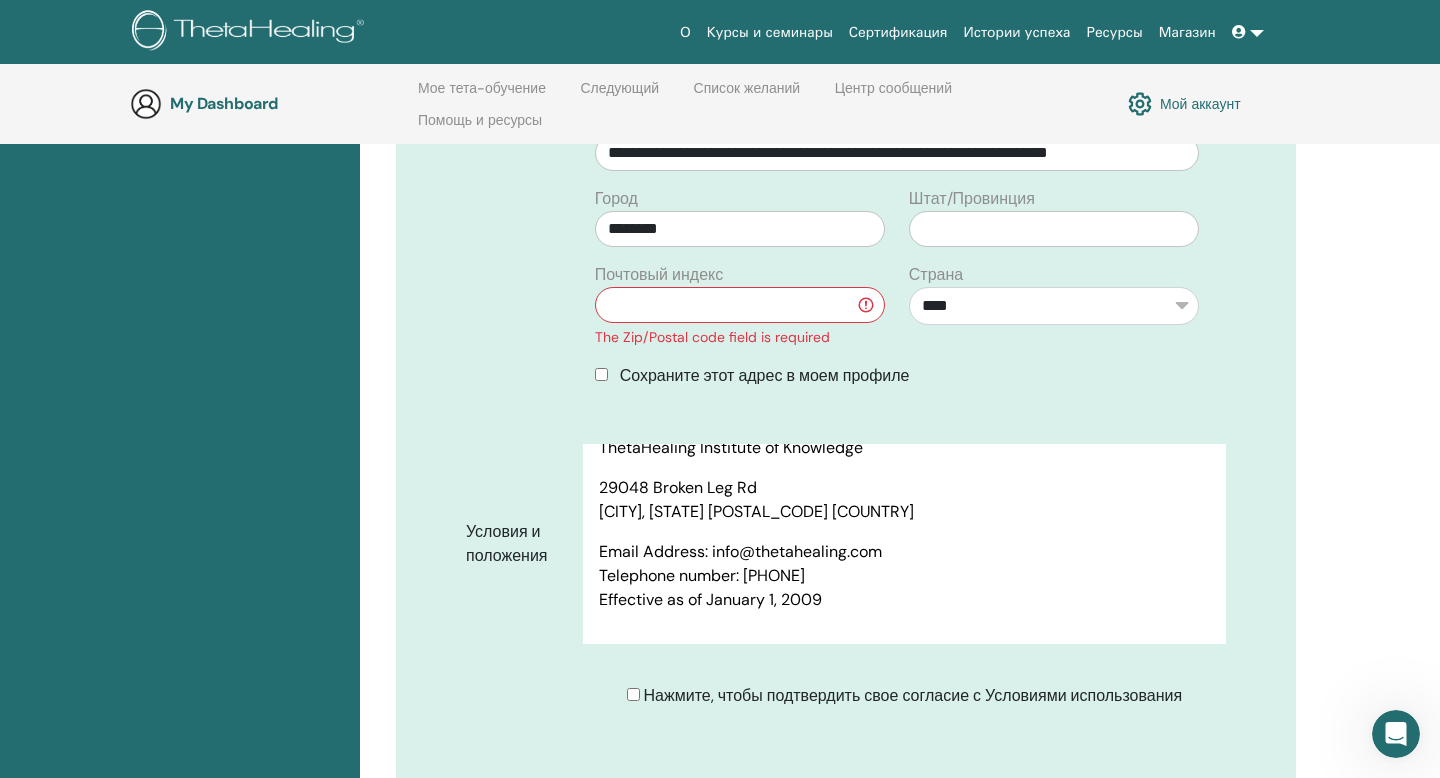 scroll, scrollTop: 962, scrollLeft: 0, axis: vertical 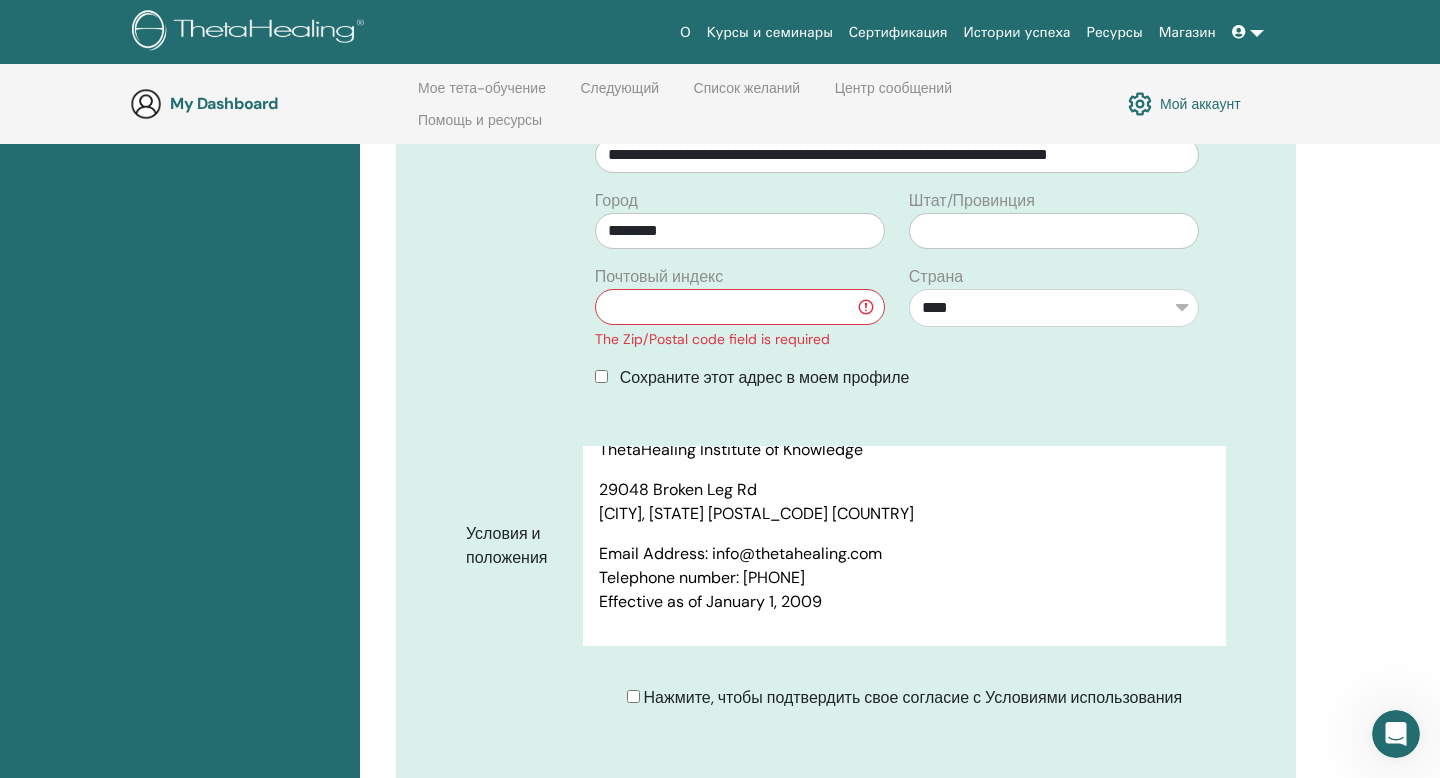 click at bounding box center (740, 307) 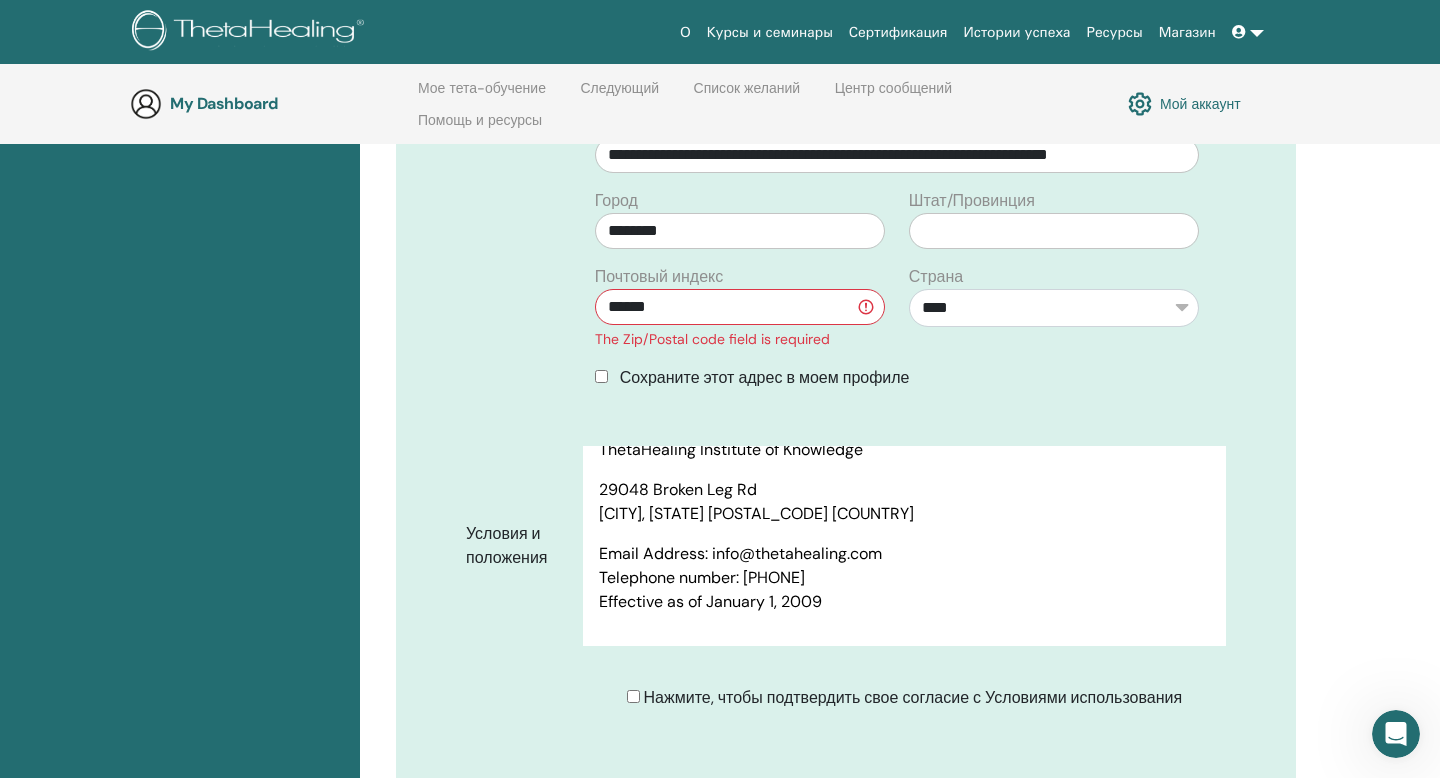 type on "******" 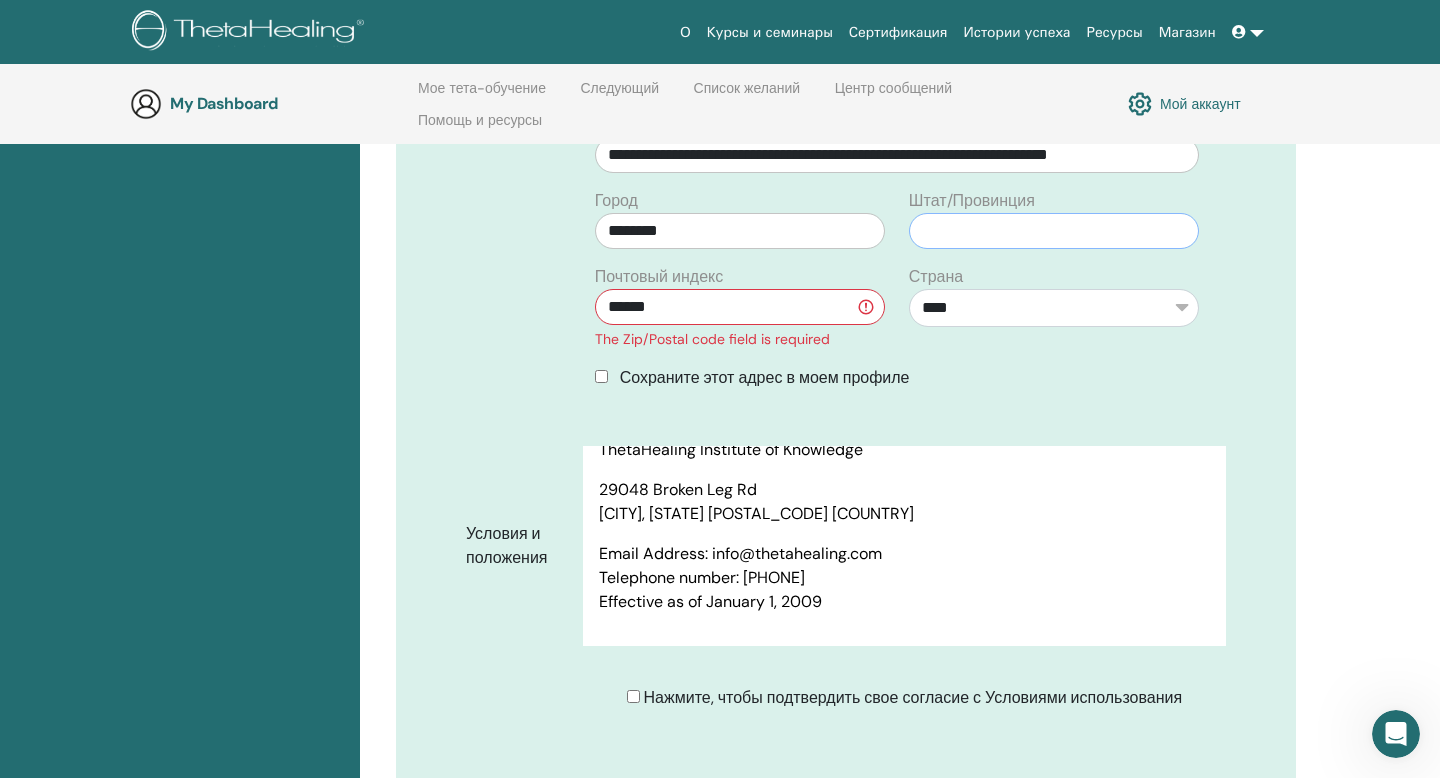 click at bounding box center (1054, 231) 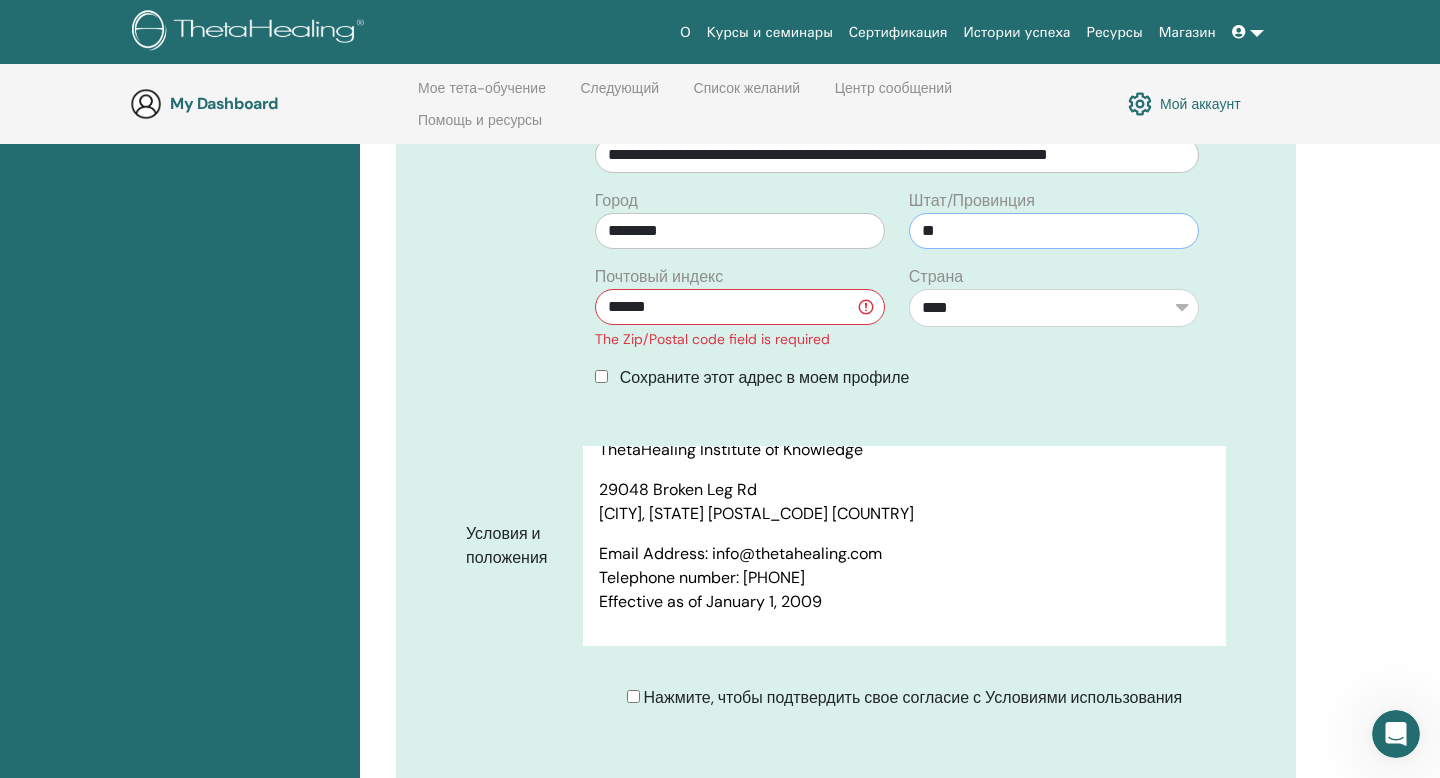type on "*" 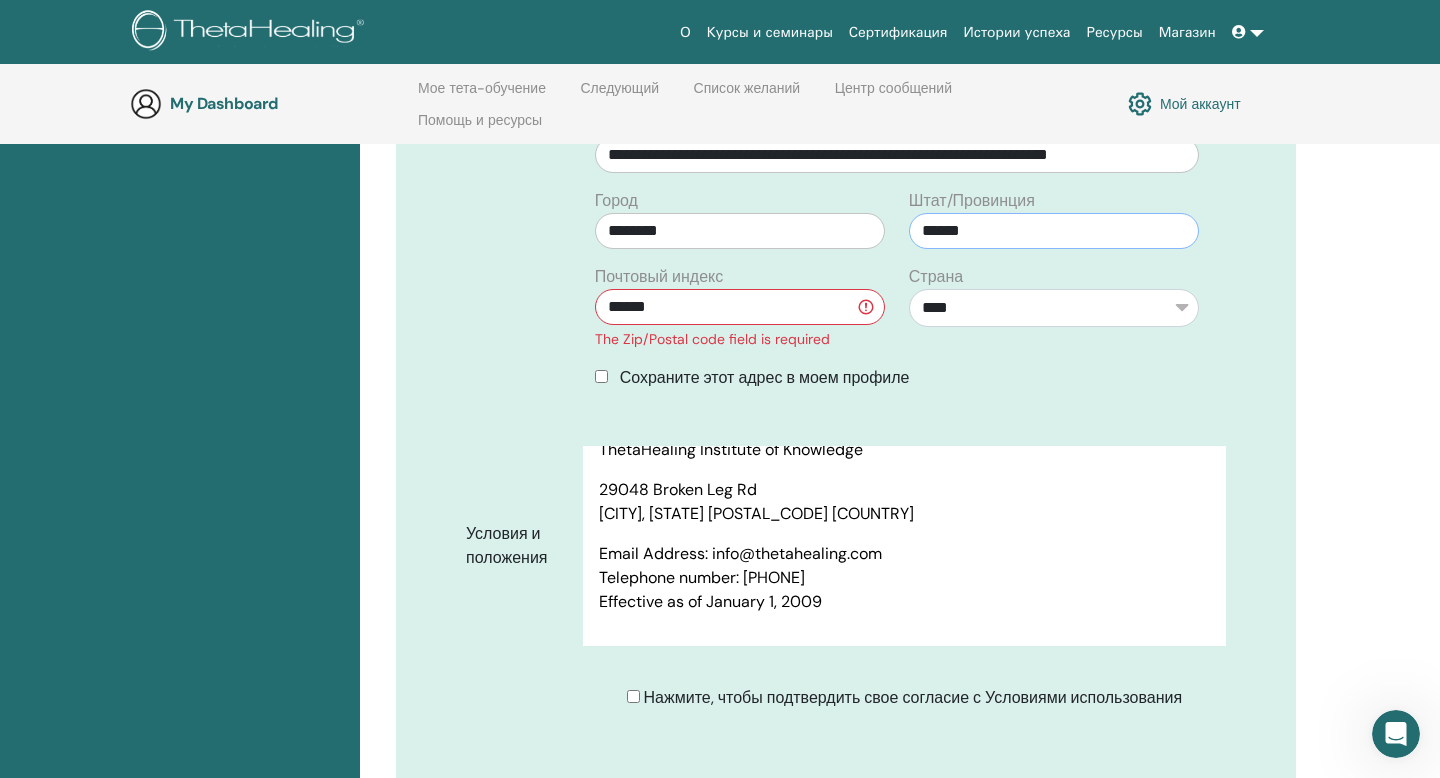 type on "******" 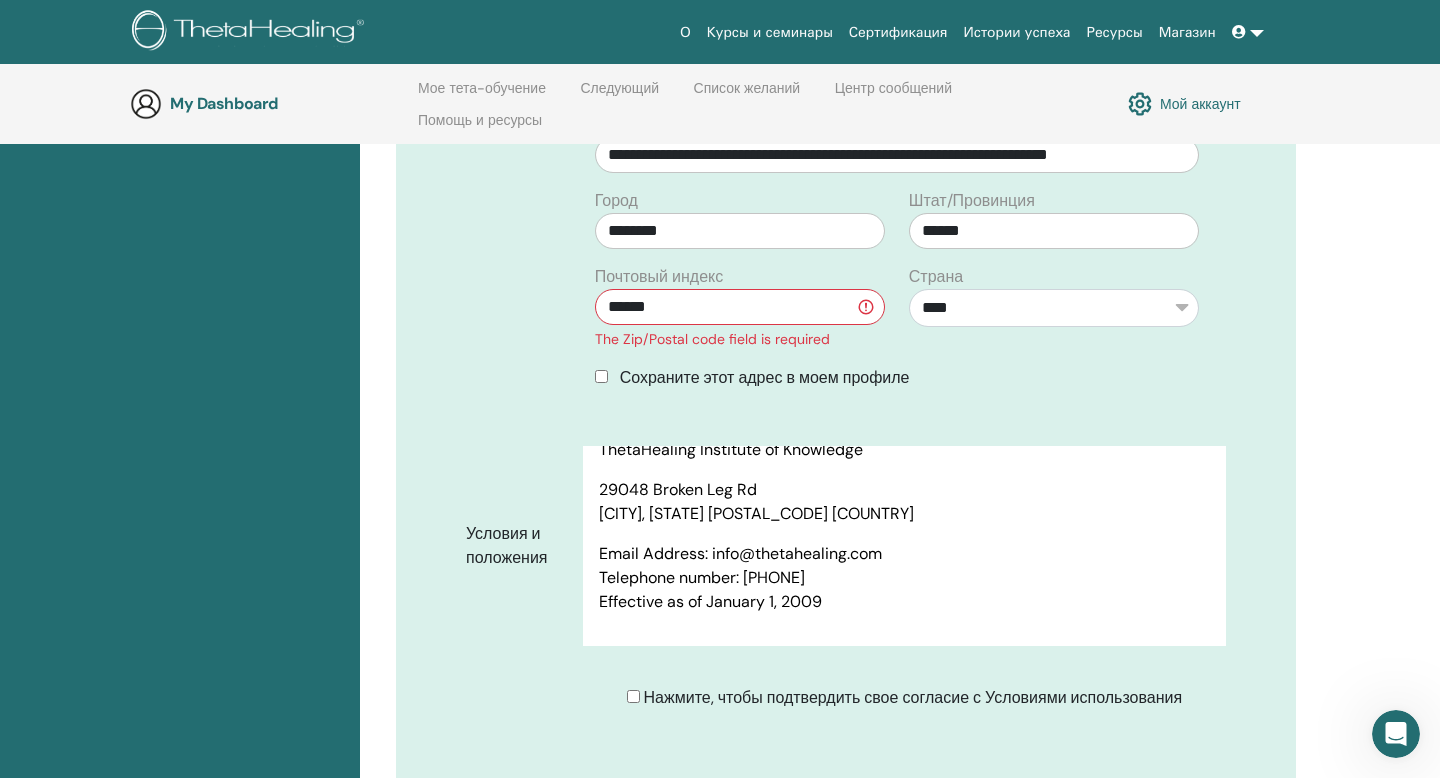 click on "**********" at bounding box center (897, 259) 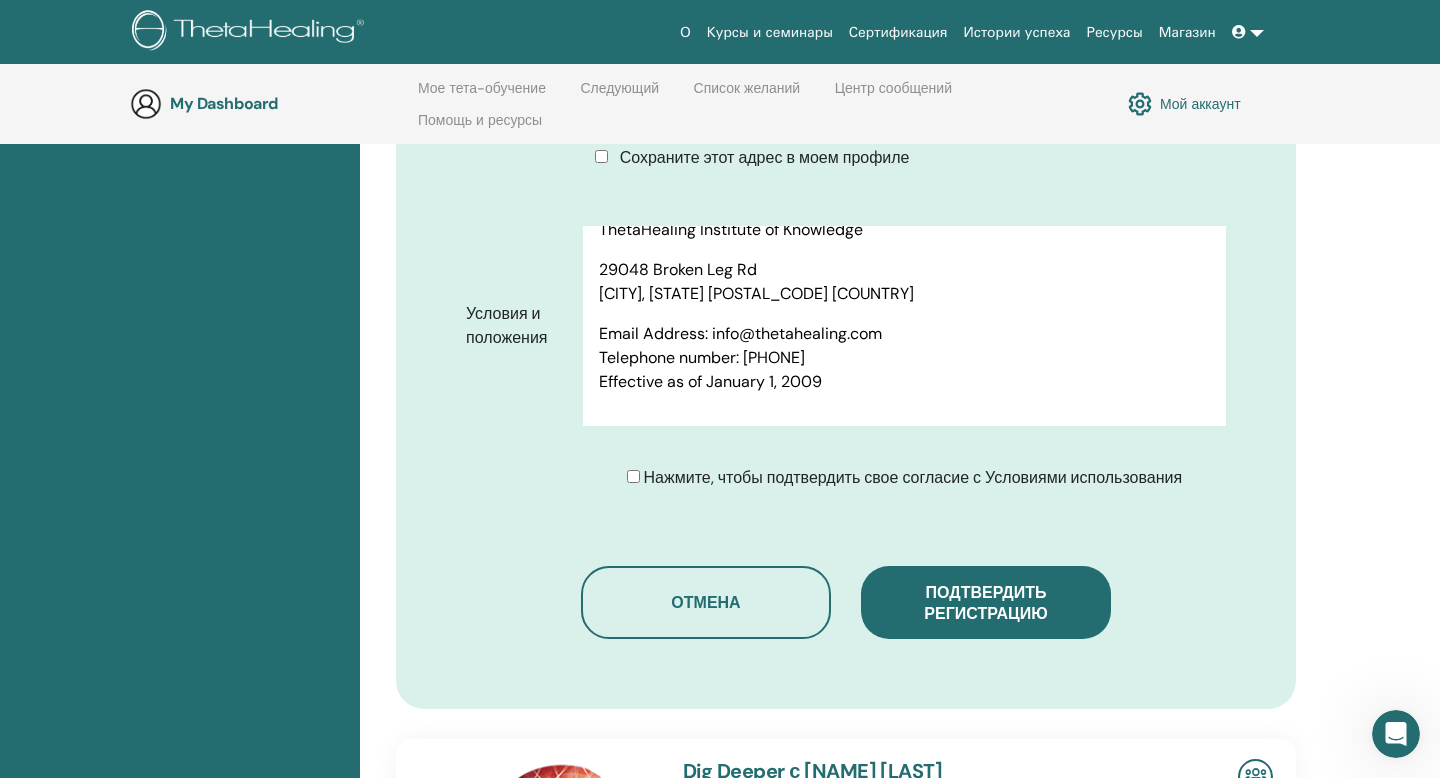 scroll, scrollTop: 1195, scrollLeft: 0, axis: vertical 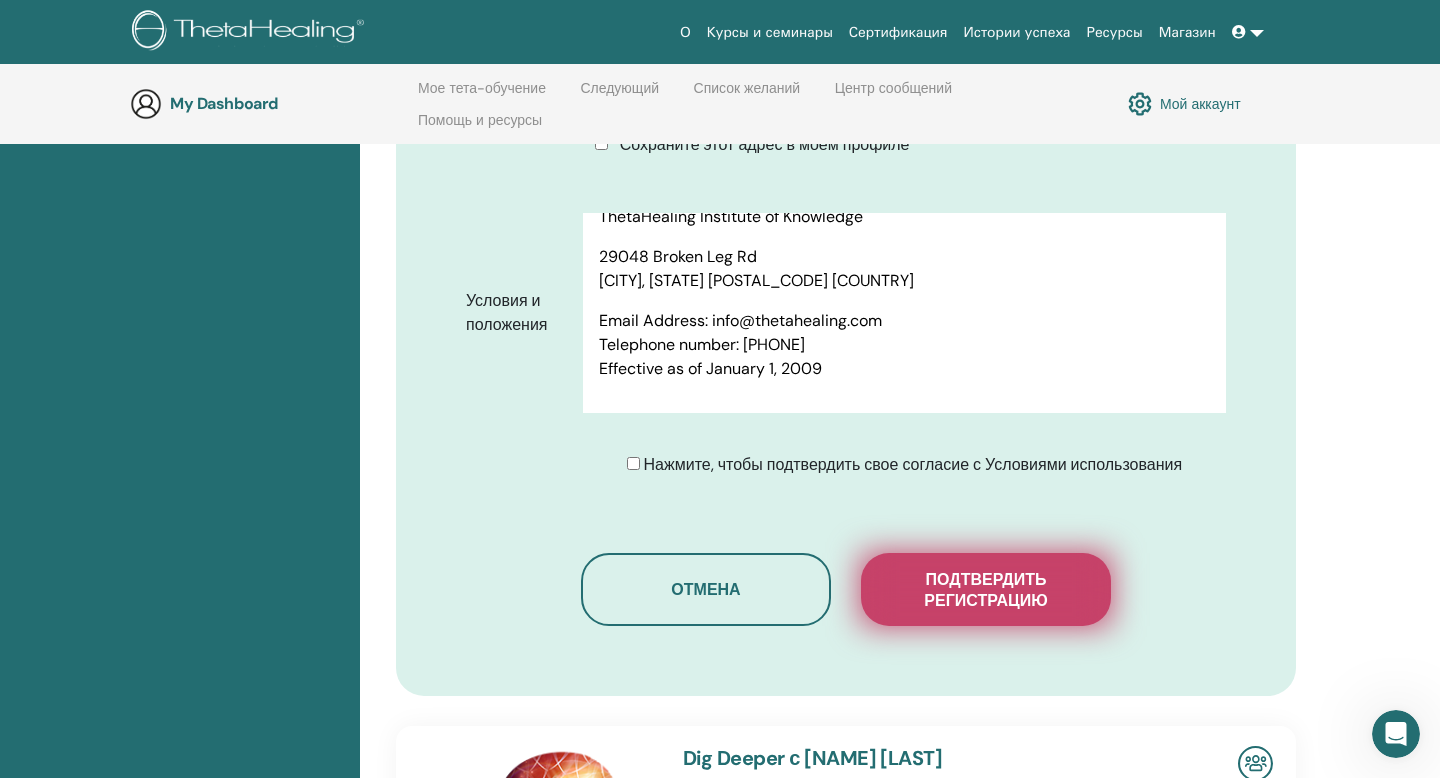 click on "Подтвердить регистрацию" at bounding box center [986, 590] 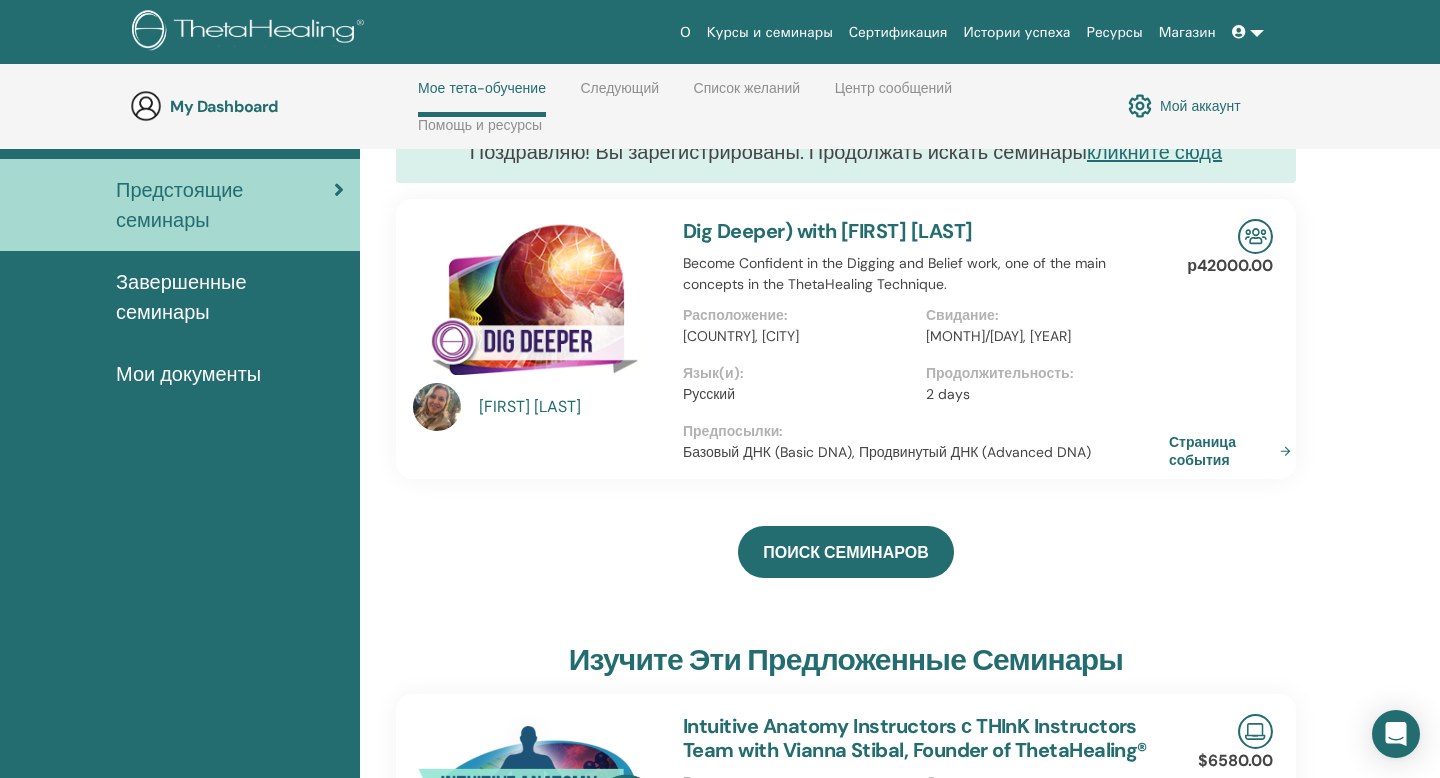 scroll, scrollTop: 0, scrollLeft: 0, axis: both 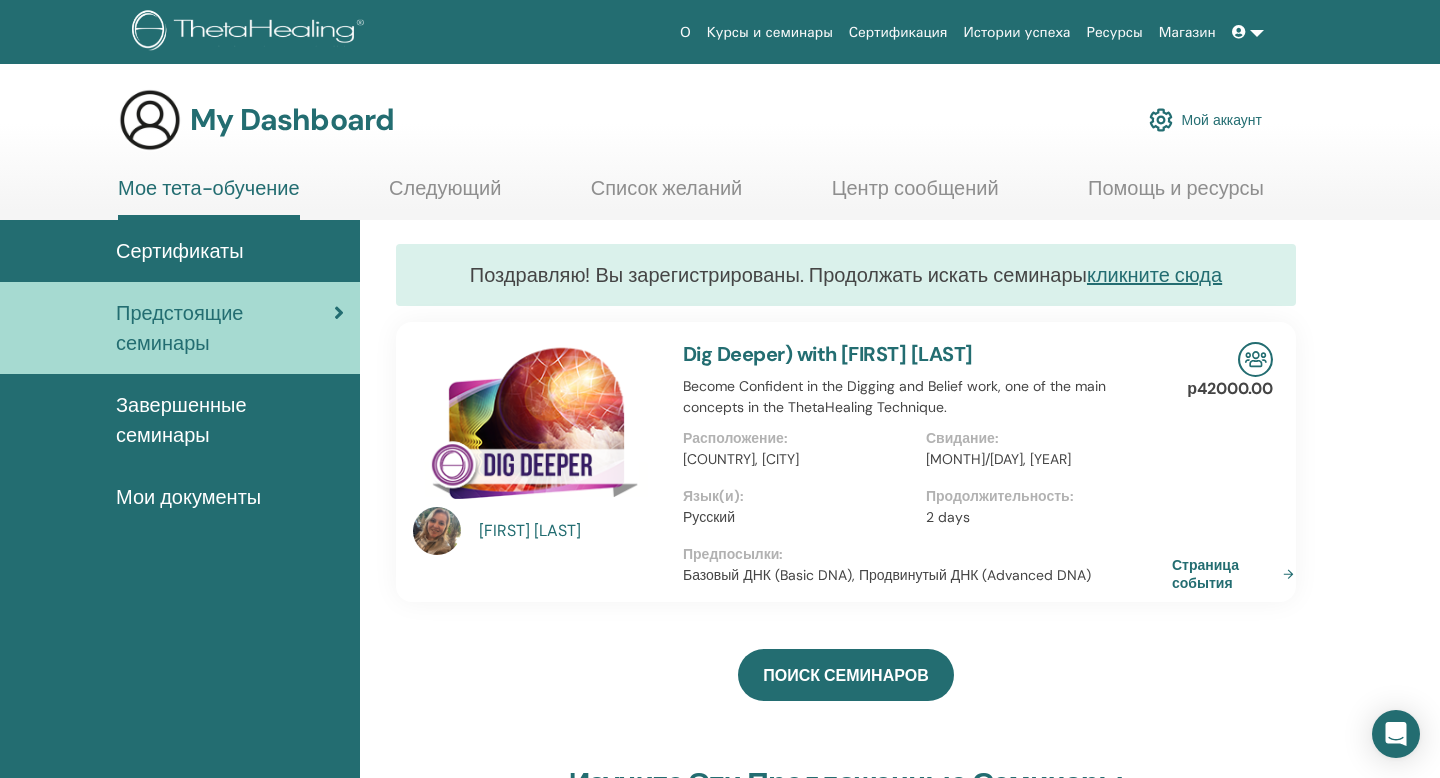 click on "Страница события" at bounding box center [1237, 574] 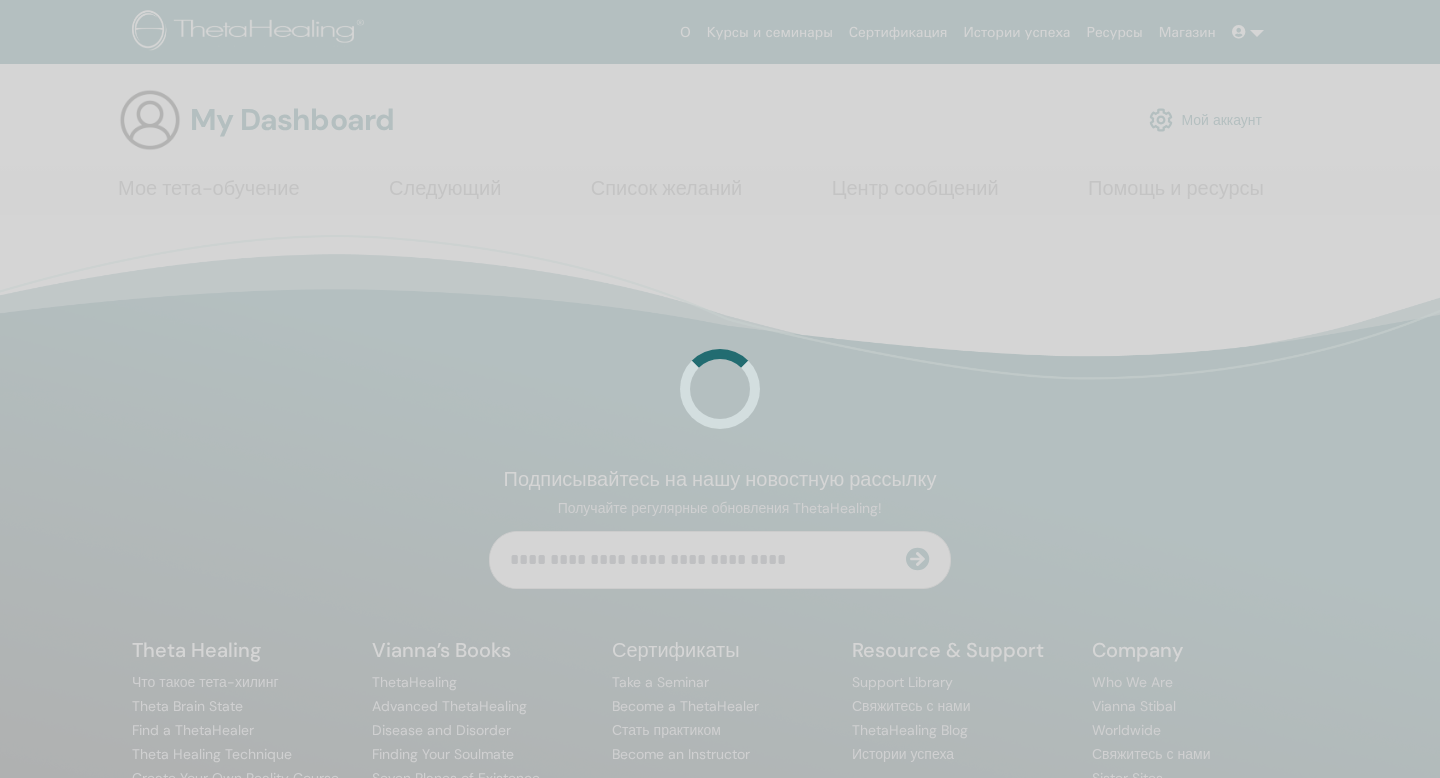 scroll, scrollTop: 0, scrollLeft: 0, axis: both 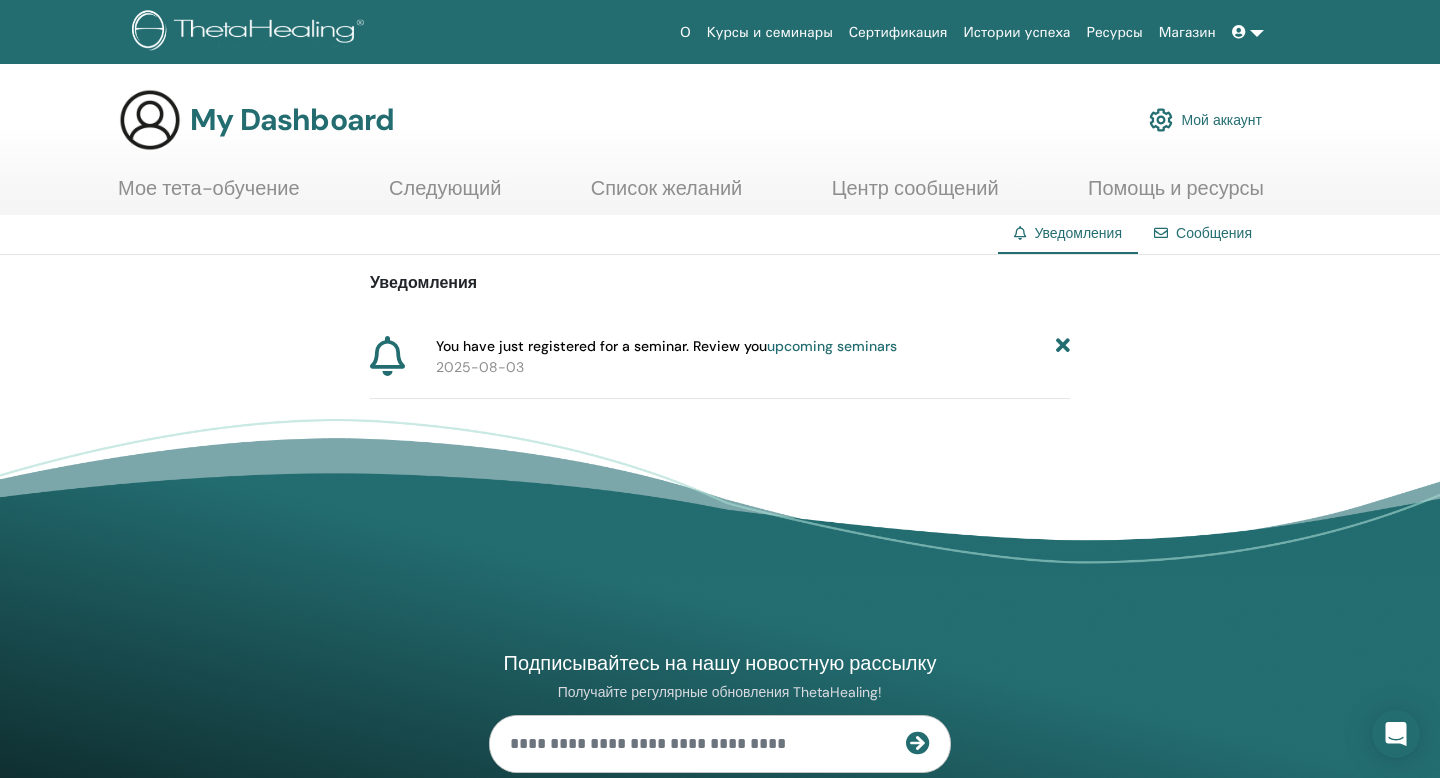 click at bounding box center (1063, 346) 